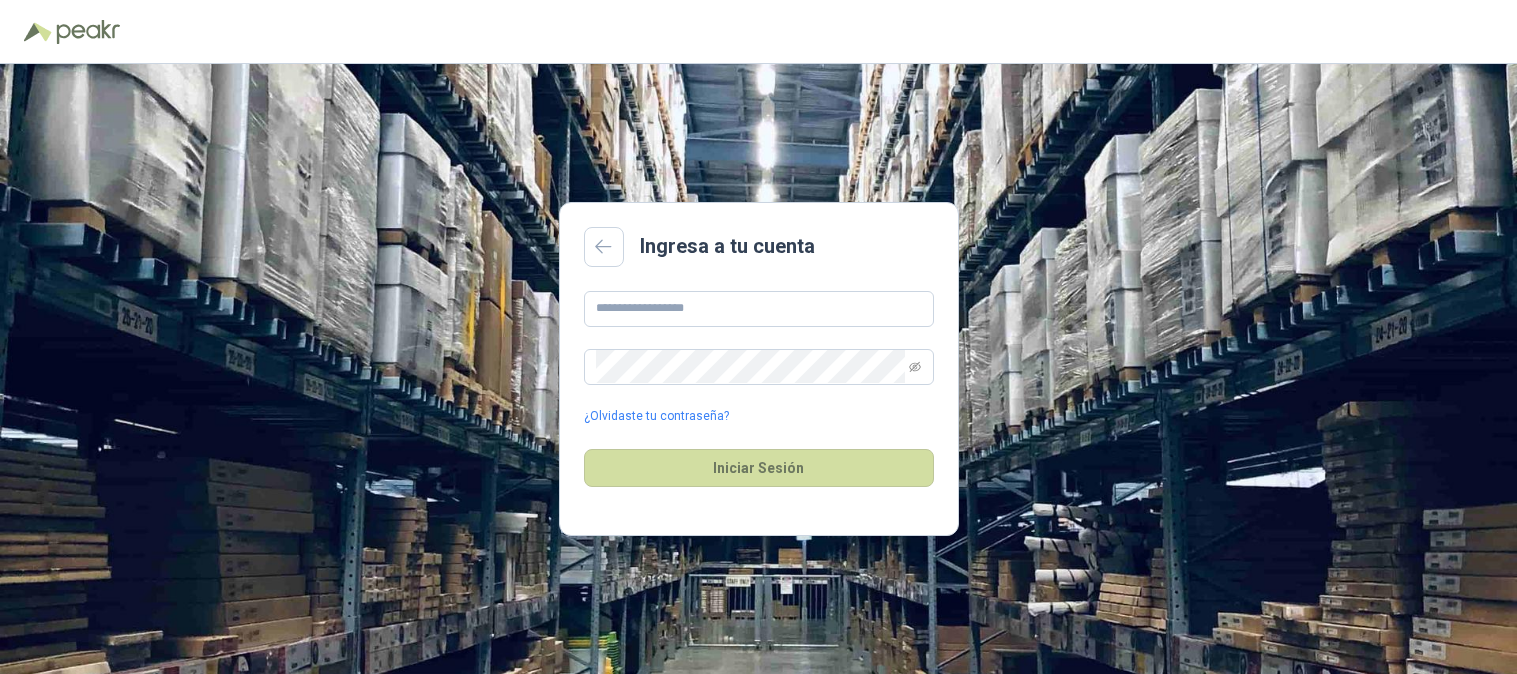 scroll, scrollTop: 0, scrollLeft: 0, axis: both 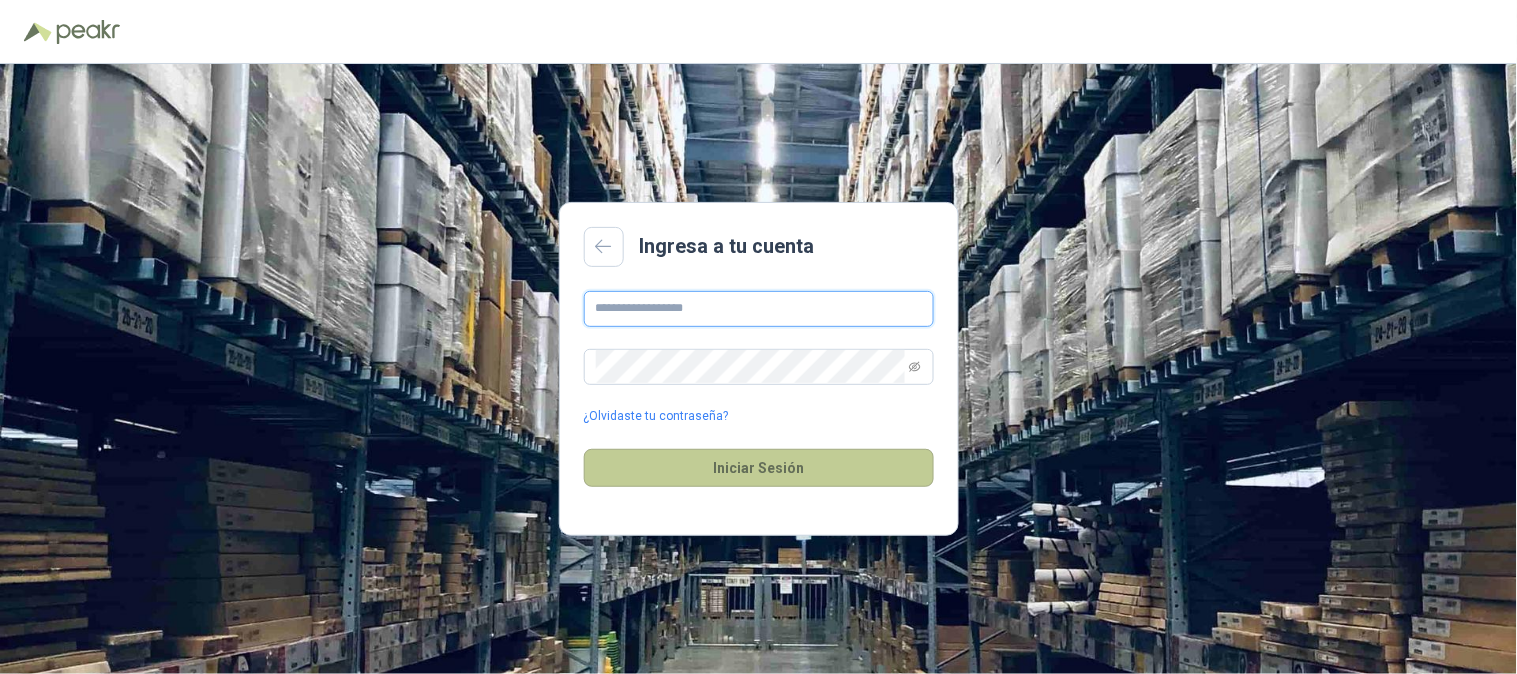 type on "**********" 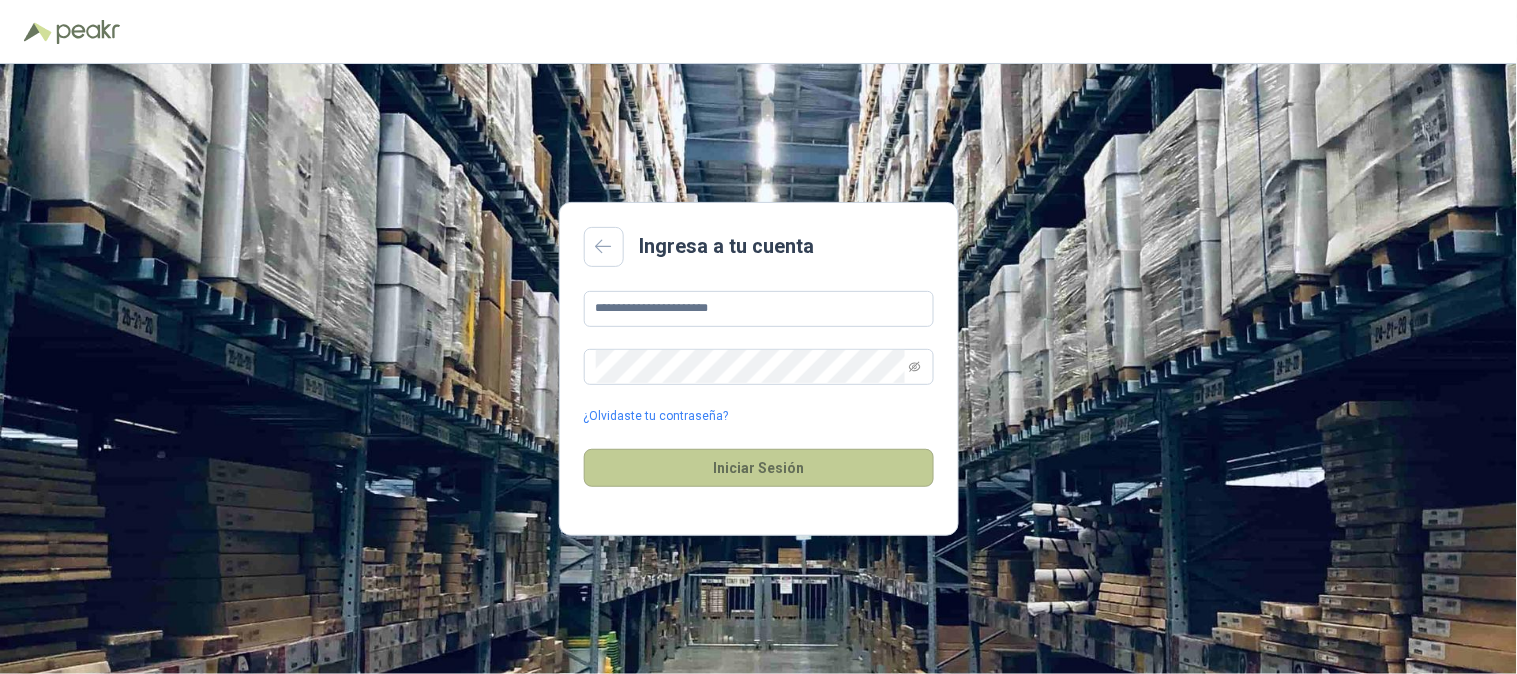 click on "Iniciar Sesión" at bounding box center [759, 468] 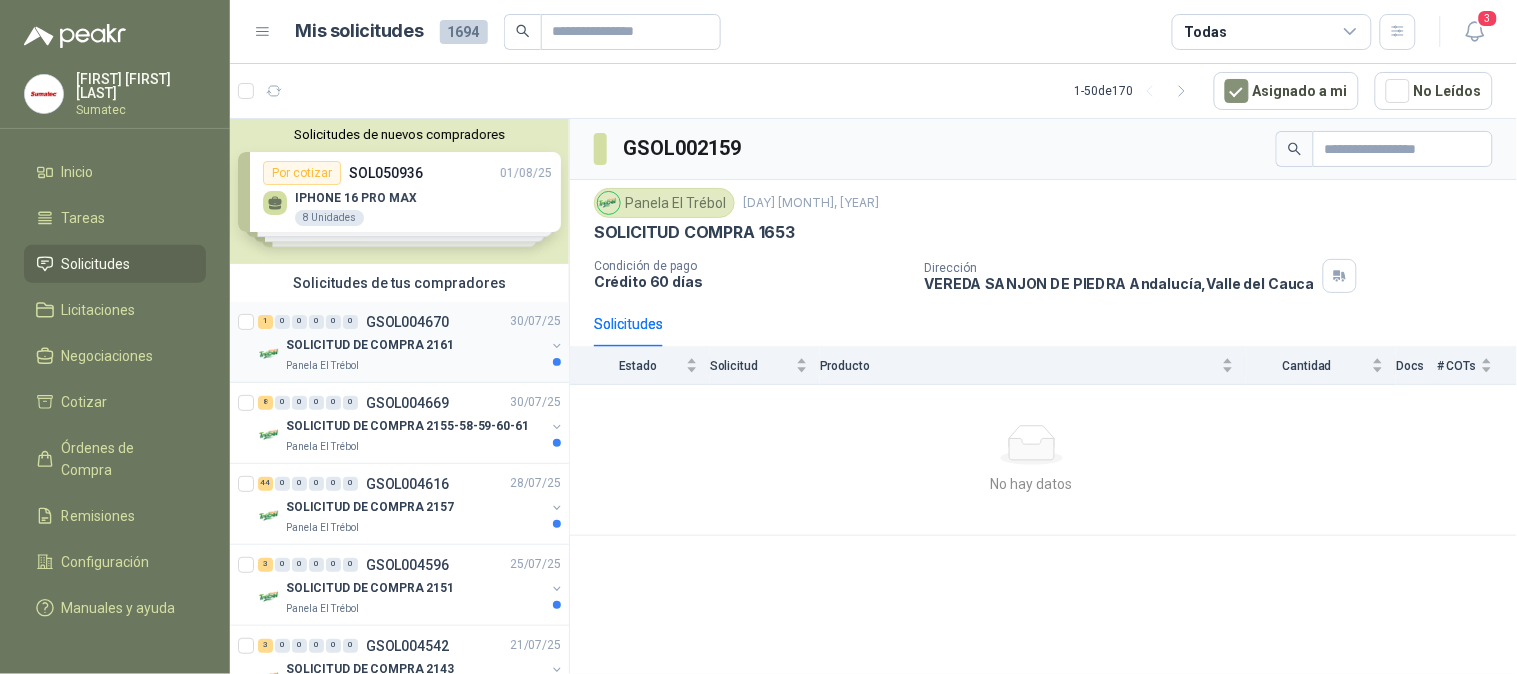 click on "SOLICITUD DE COMPRA 2161" at bounding box center (370, 346) 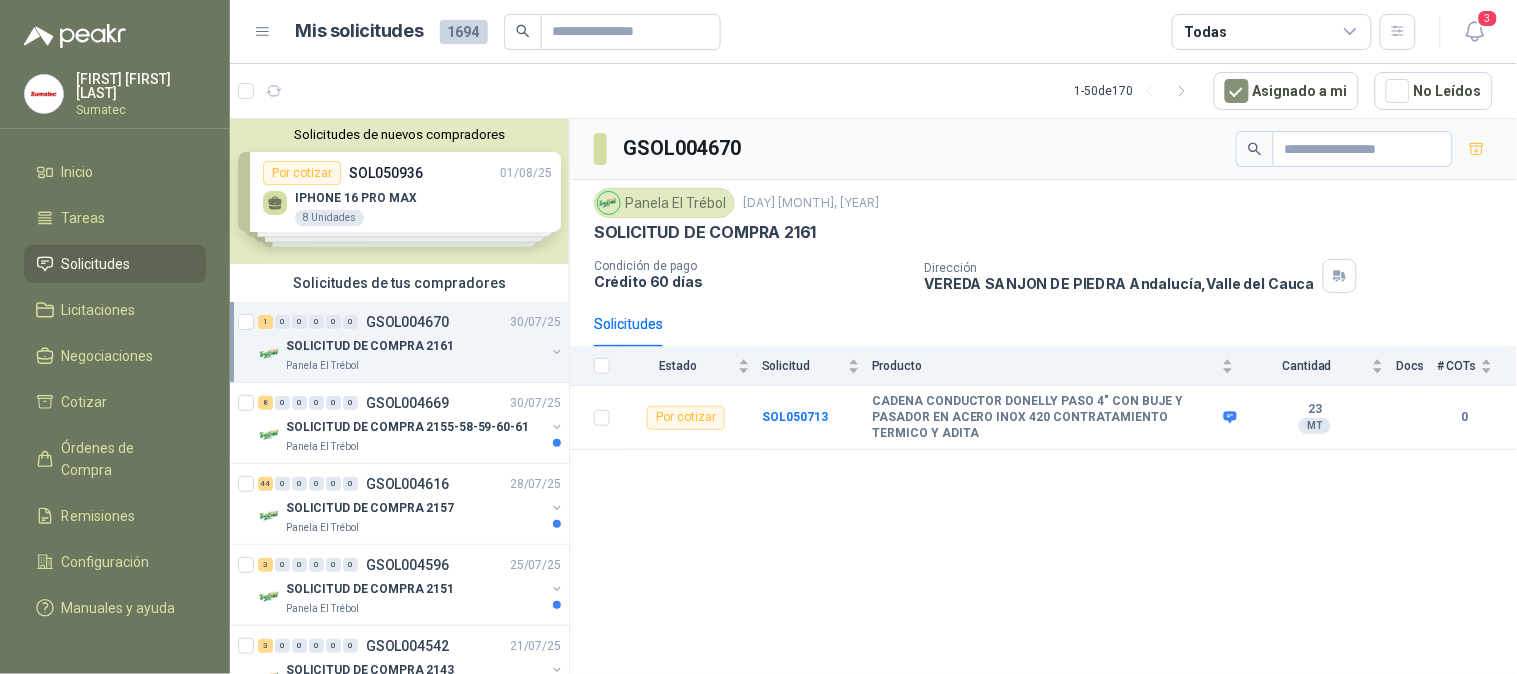 click on "SOLICITUD DE COMPRA 2161" at bounding box center [415, 346] 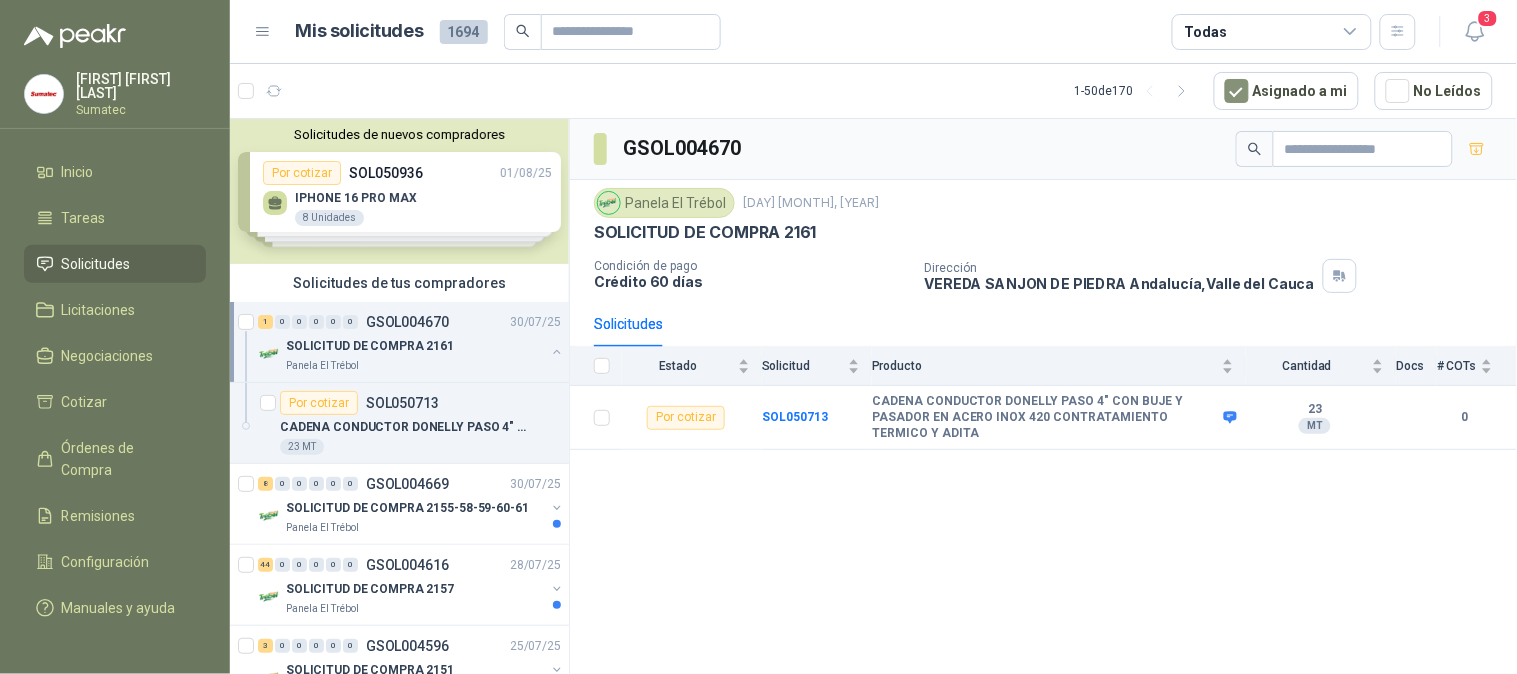 click on "SOLICITUD DE COMPRA 2161" at bounding box center (415, 346) 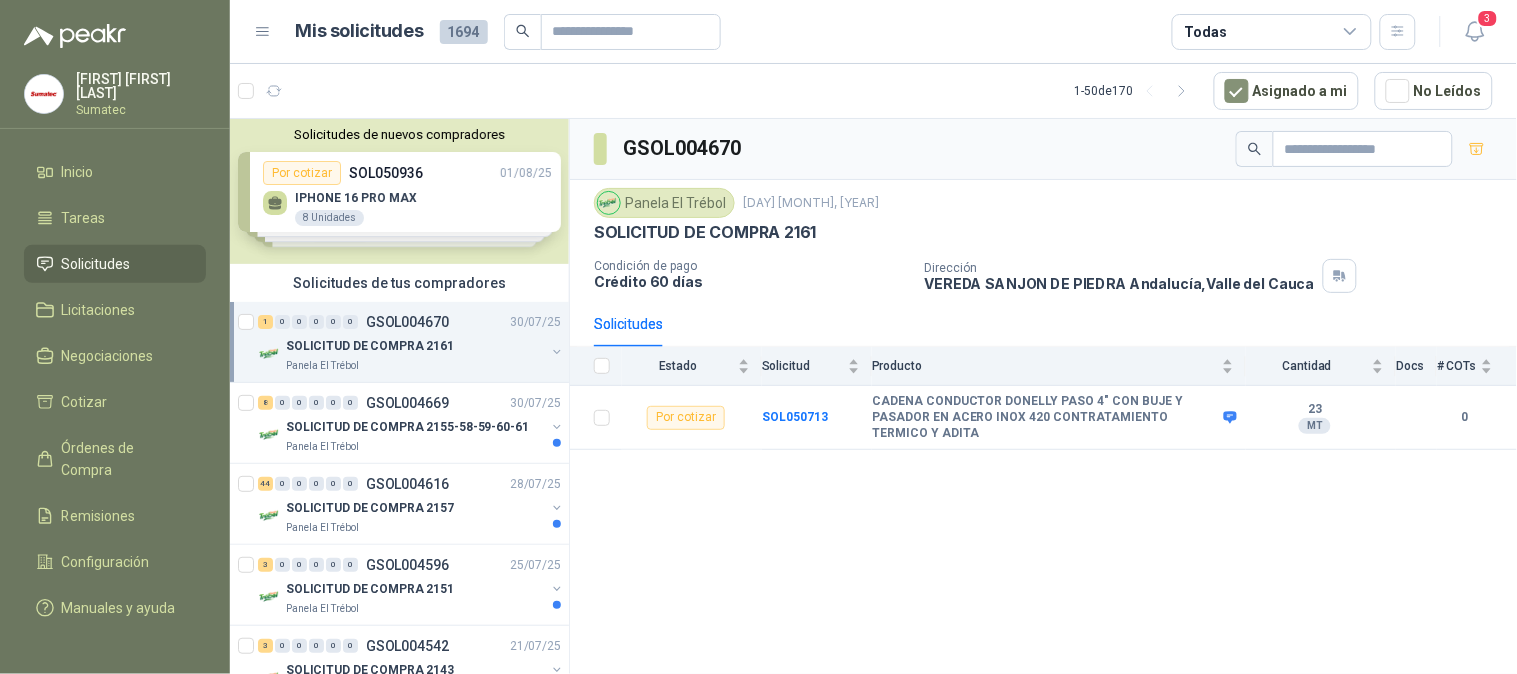 drag, startPoint x: 497, startPoint y: 345, endPoint x: 468, endPoint y: 373, distance: 40.311287 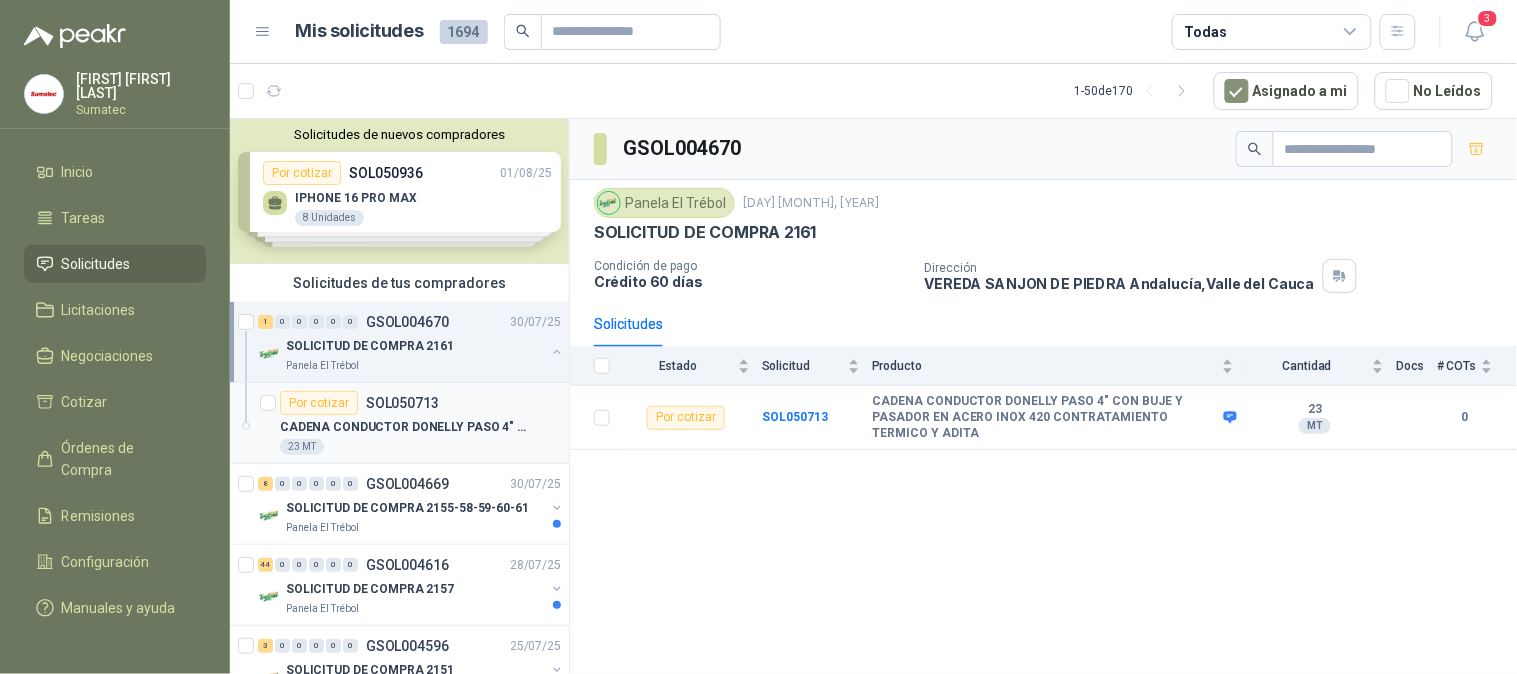 click on "CADENA CONDUCTOR DONELLY PASO 4" CON BUJE Y PASADOR EN ACERO INOX 420 CONTRATAMIENTO TERMICO Y ADITA" at bounding box center [404, 427] 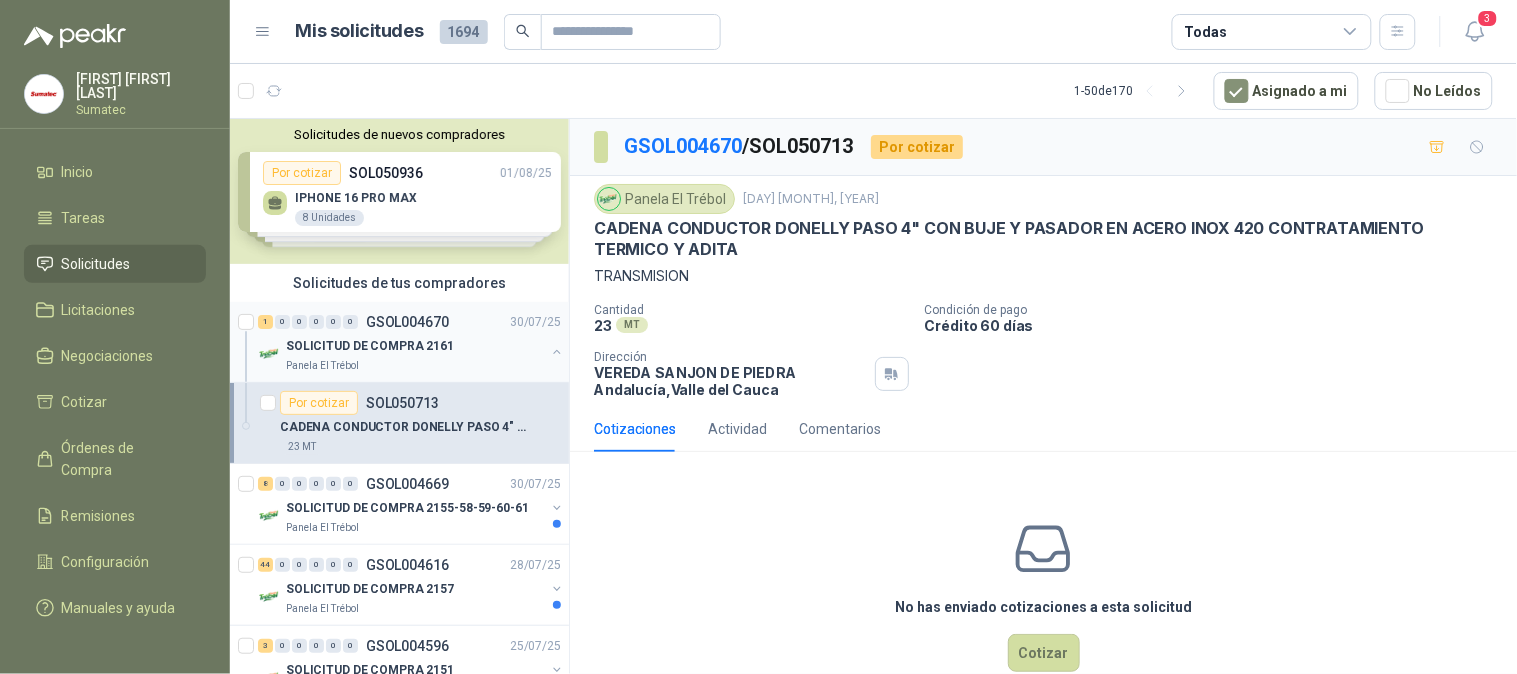 click on "Panela El Trébol" at bounding box center (415, 366) 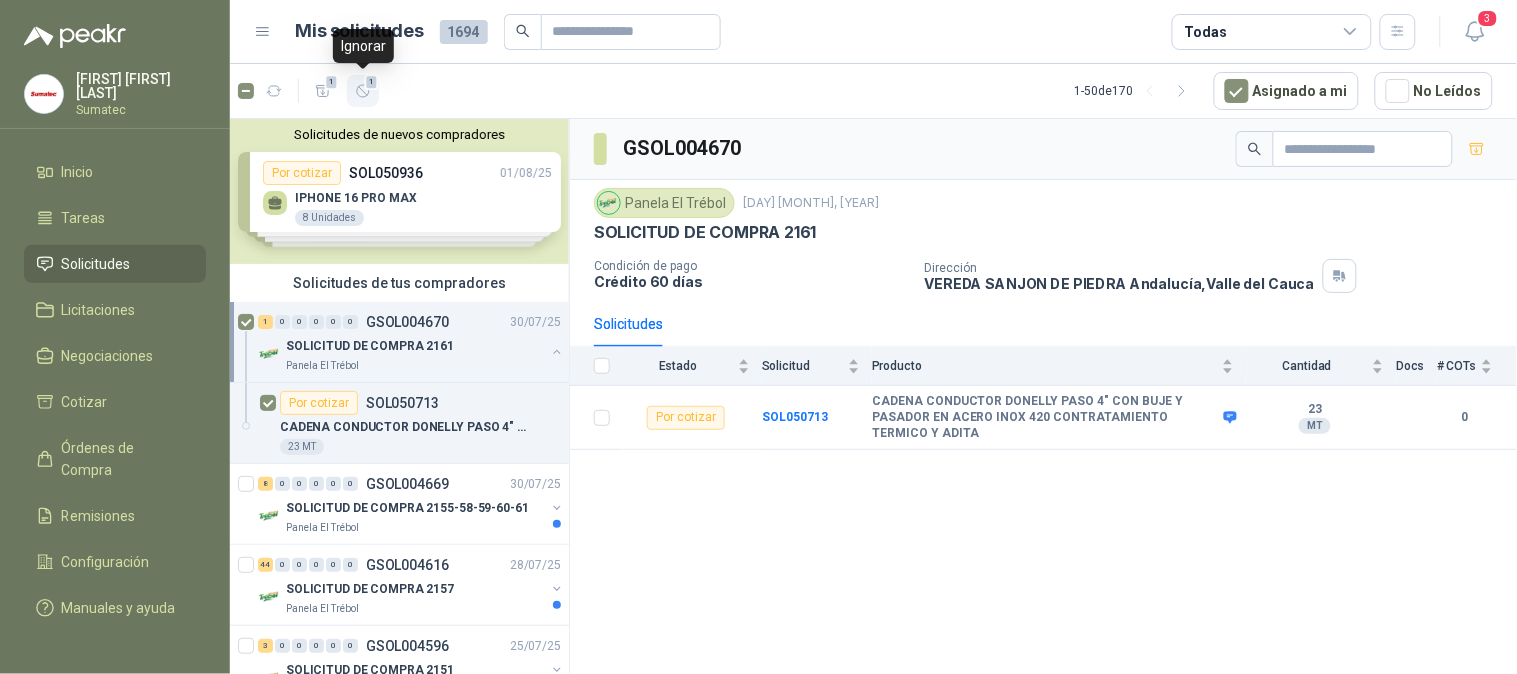 click 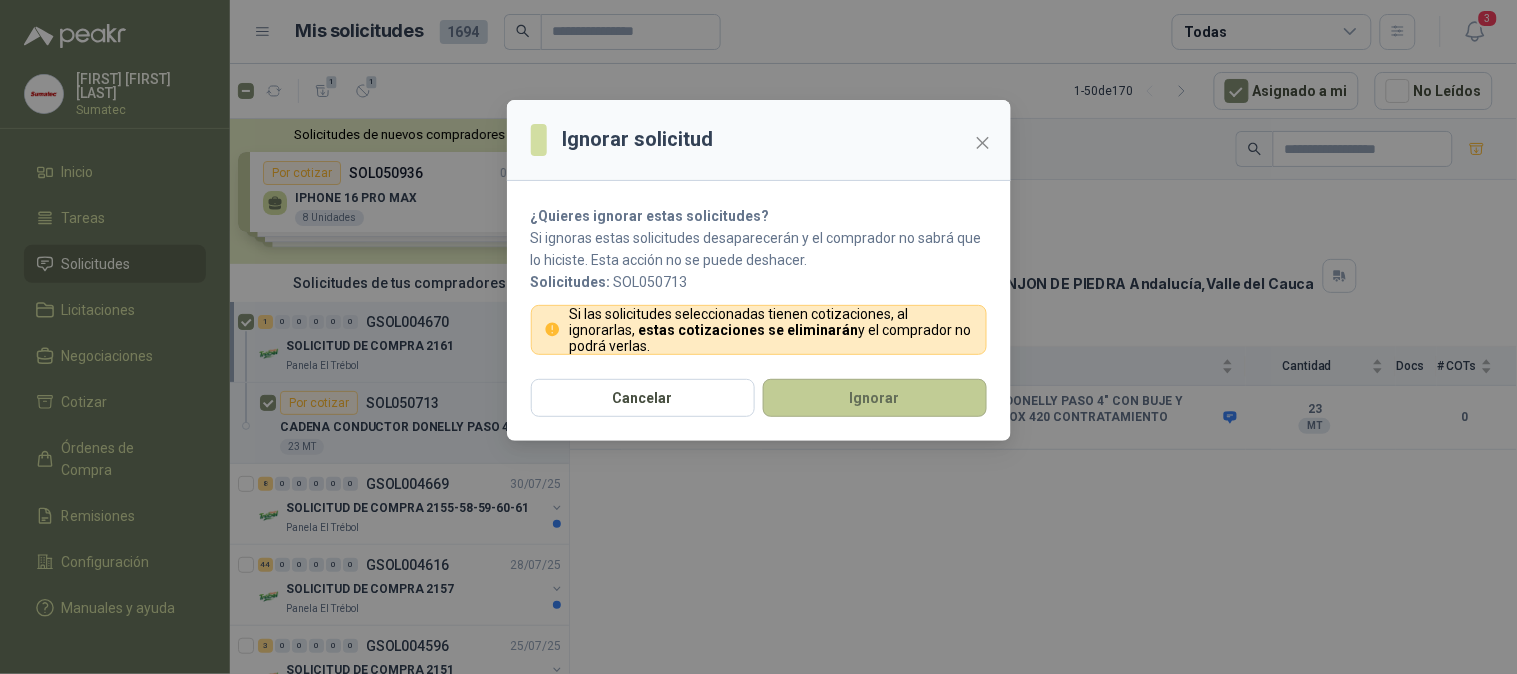 click on "Ignorar" at bounding box center [875, 398] 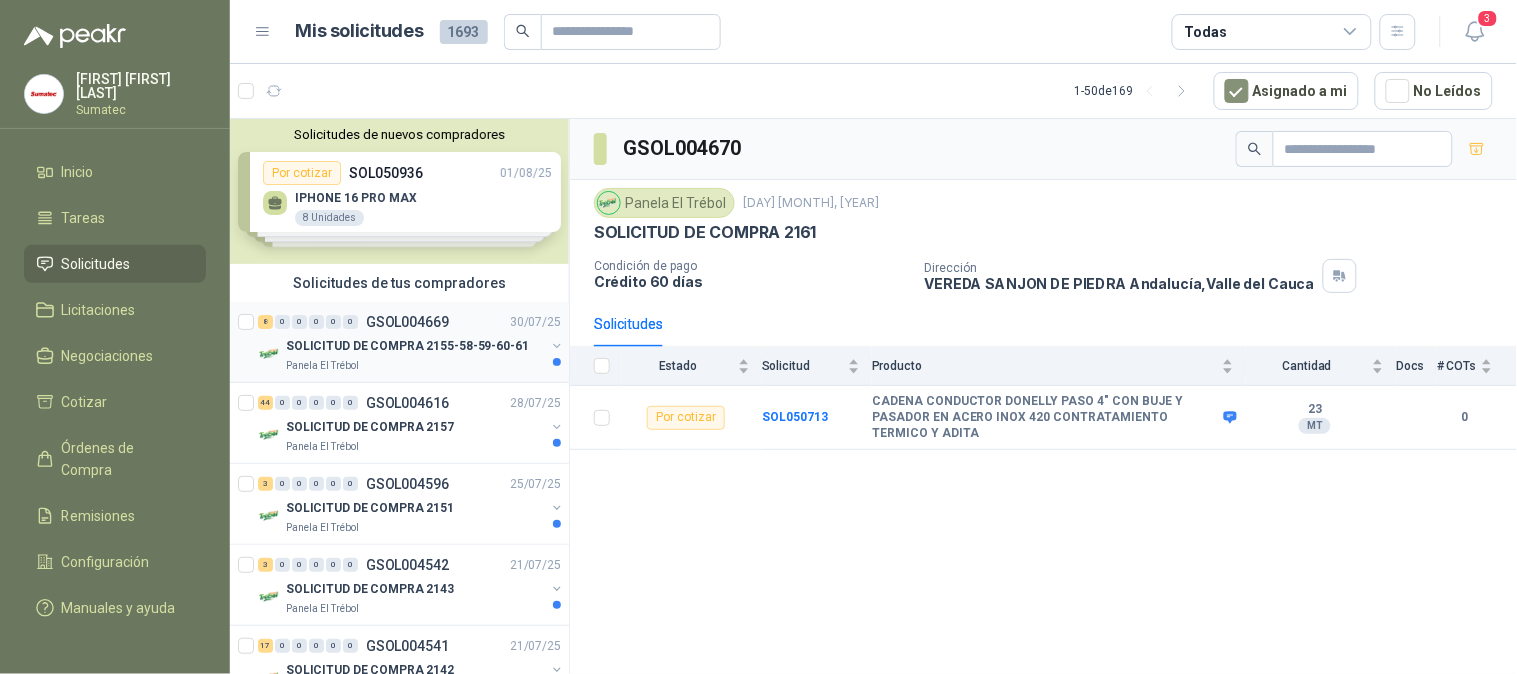click on "SOLICITUD DE COMPRA 2155-58-59-60-61" at bounding box center (415, 346) 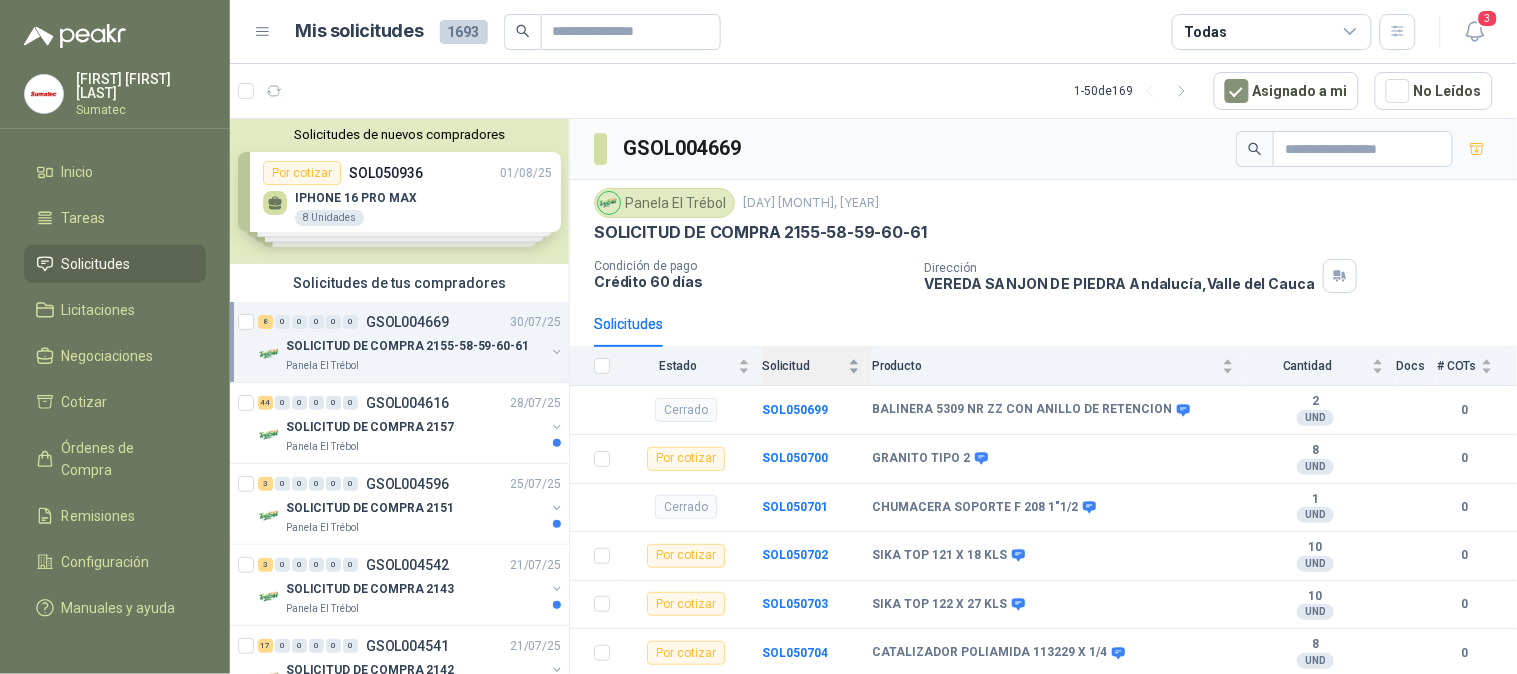 click on "Solicitud" at bounding box center (803, 366) 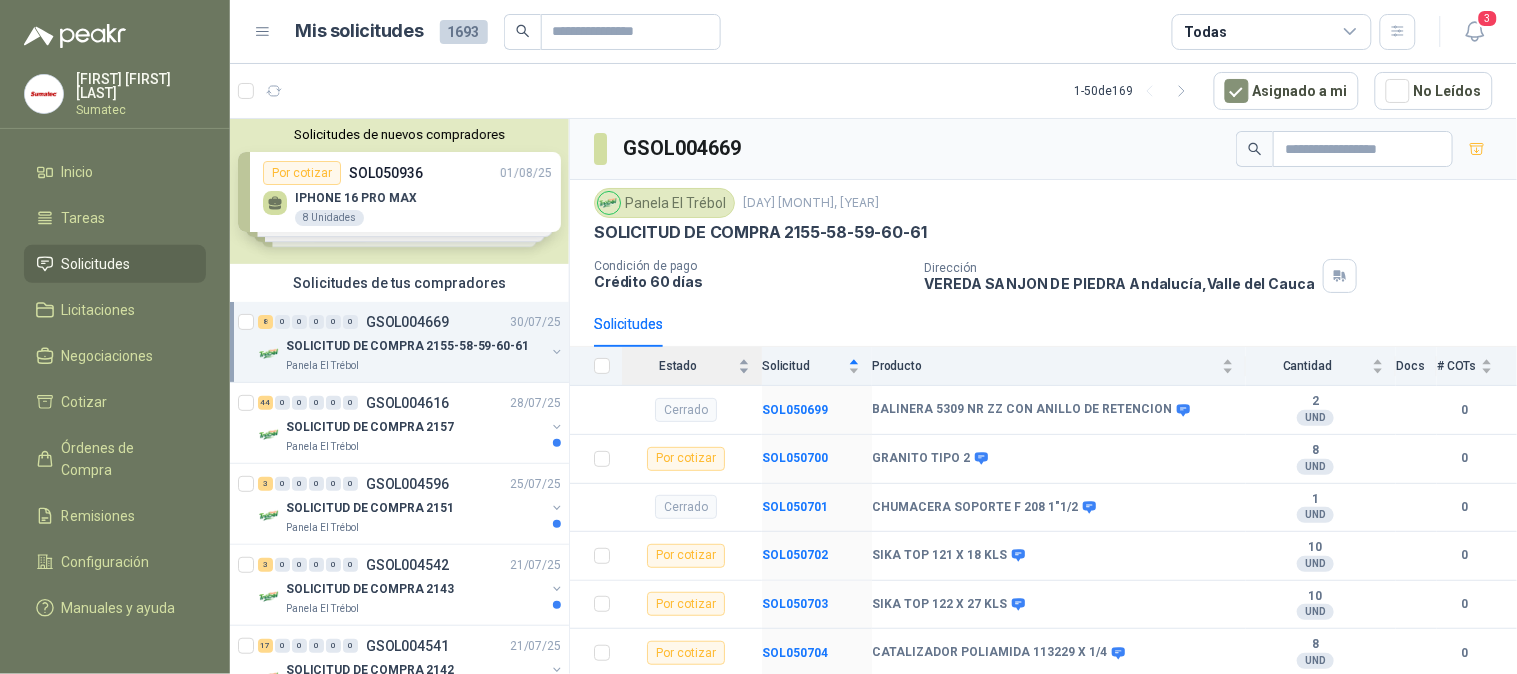 click on "Estado" at bounding box center (686, 366) 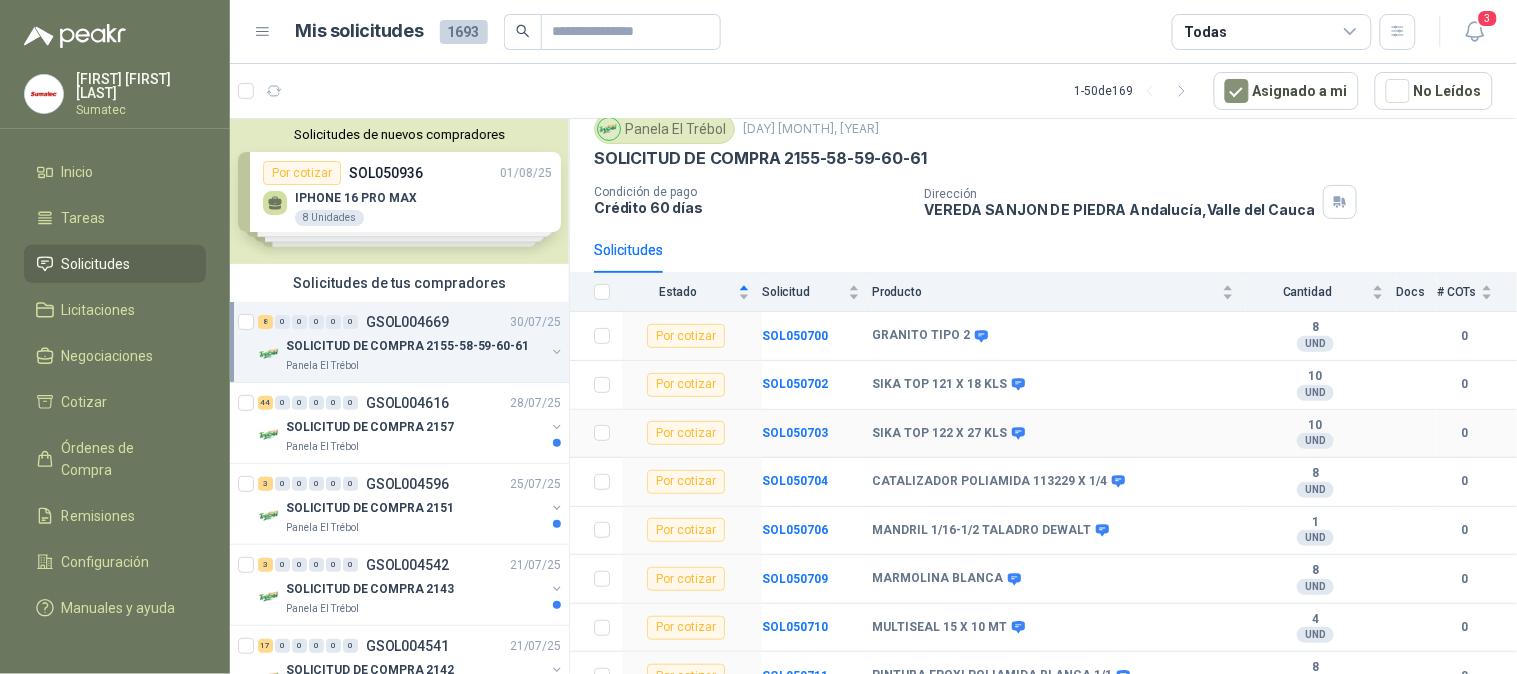 scroll, scrollTop: 111, scrollLeft: 0, axis: vertical 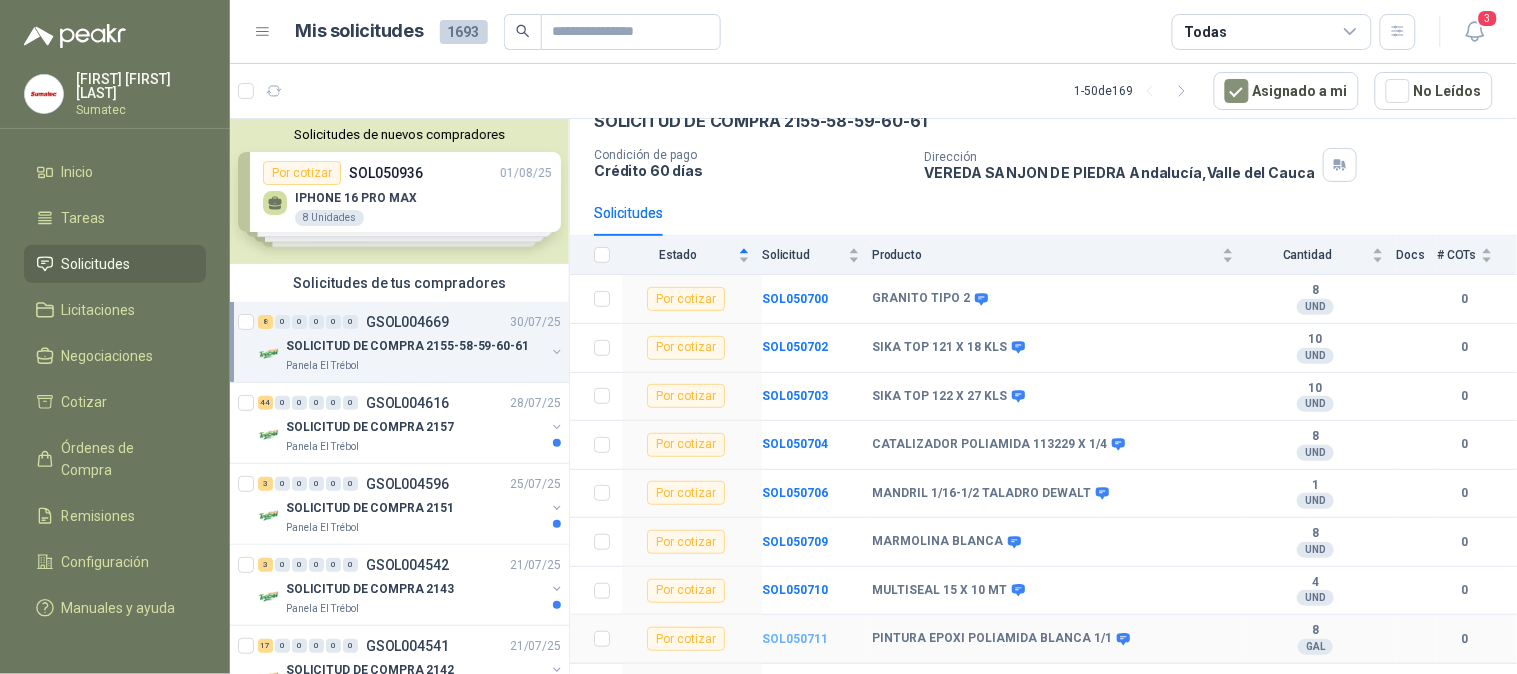 click on "SOL050711" at bounding box center [795, 639] 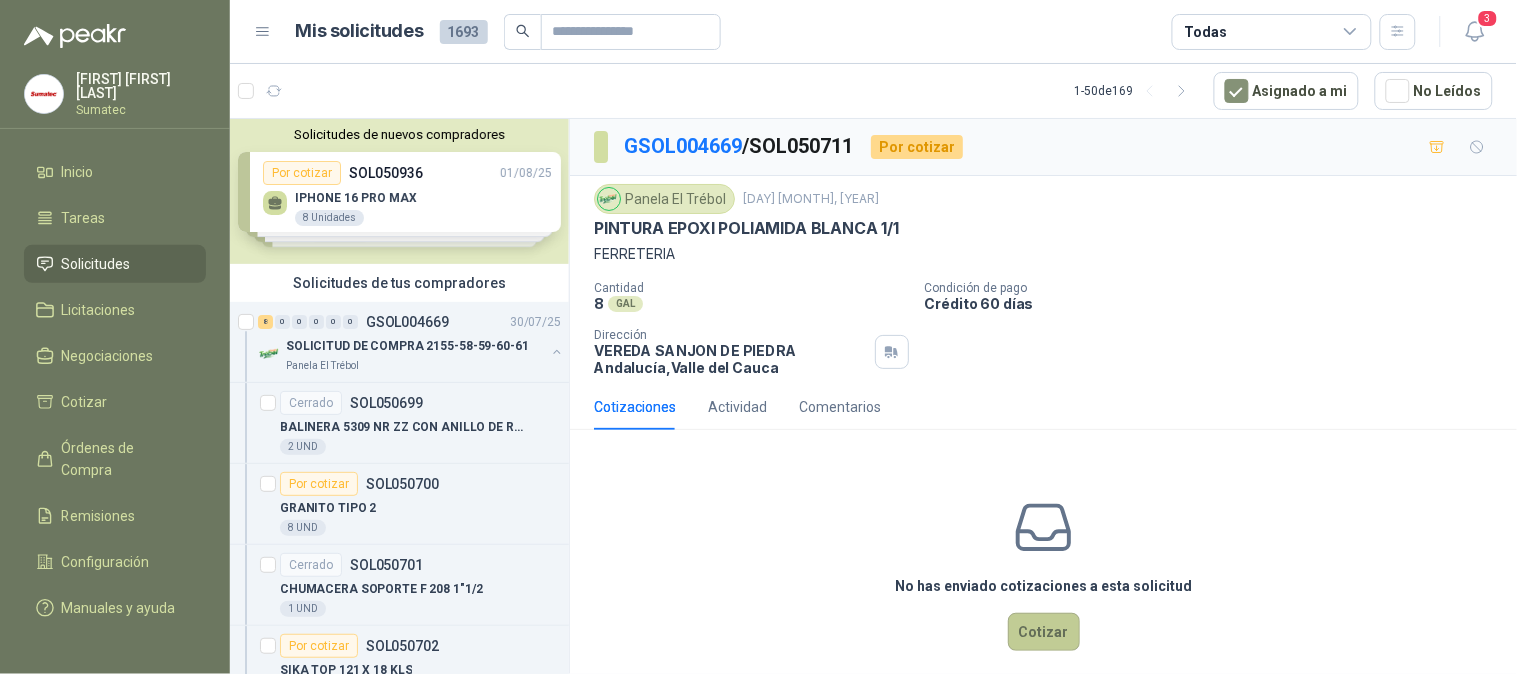 click on "Cotizar" at bounding box center [1044, 632] 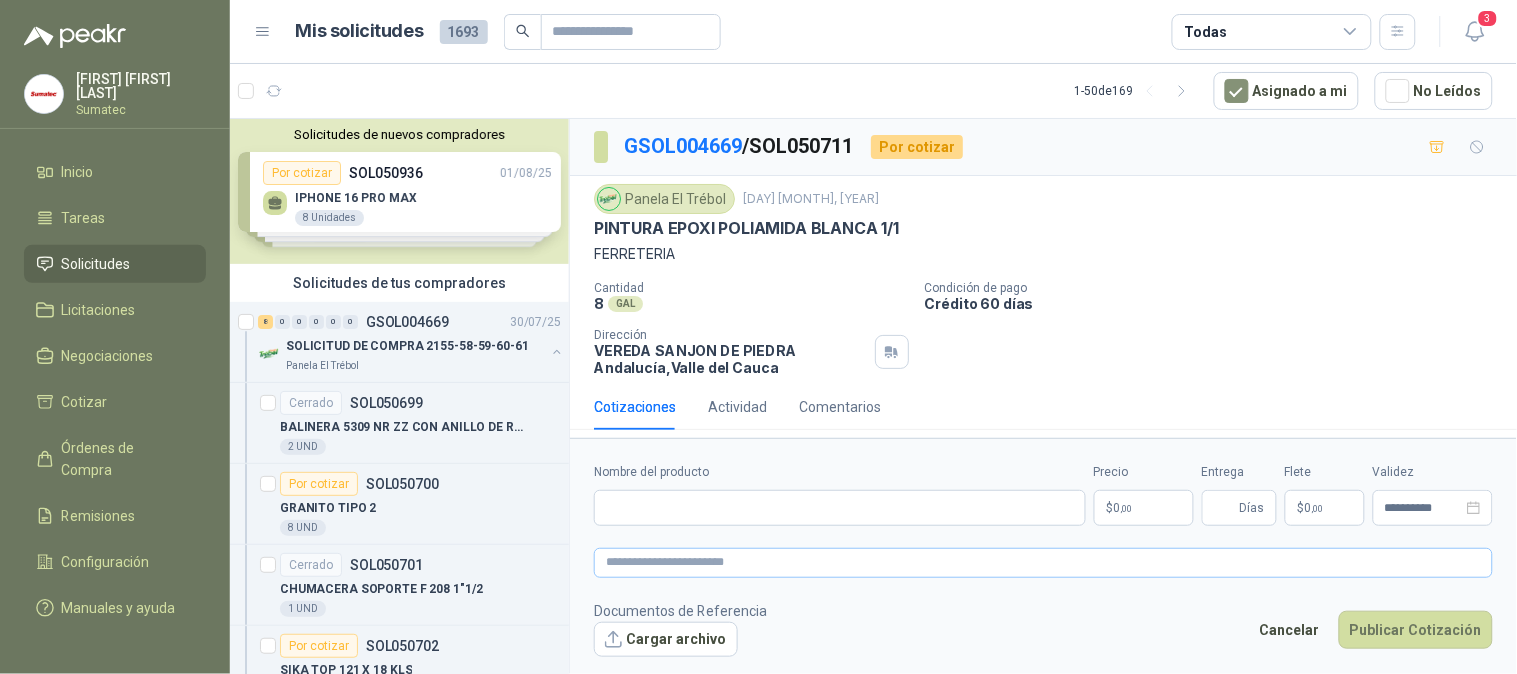 type 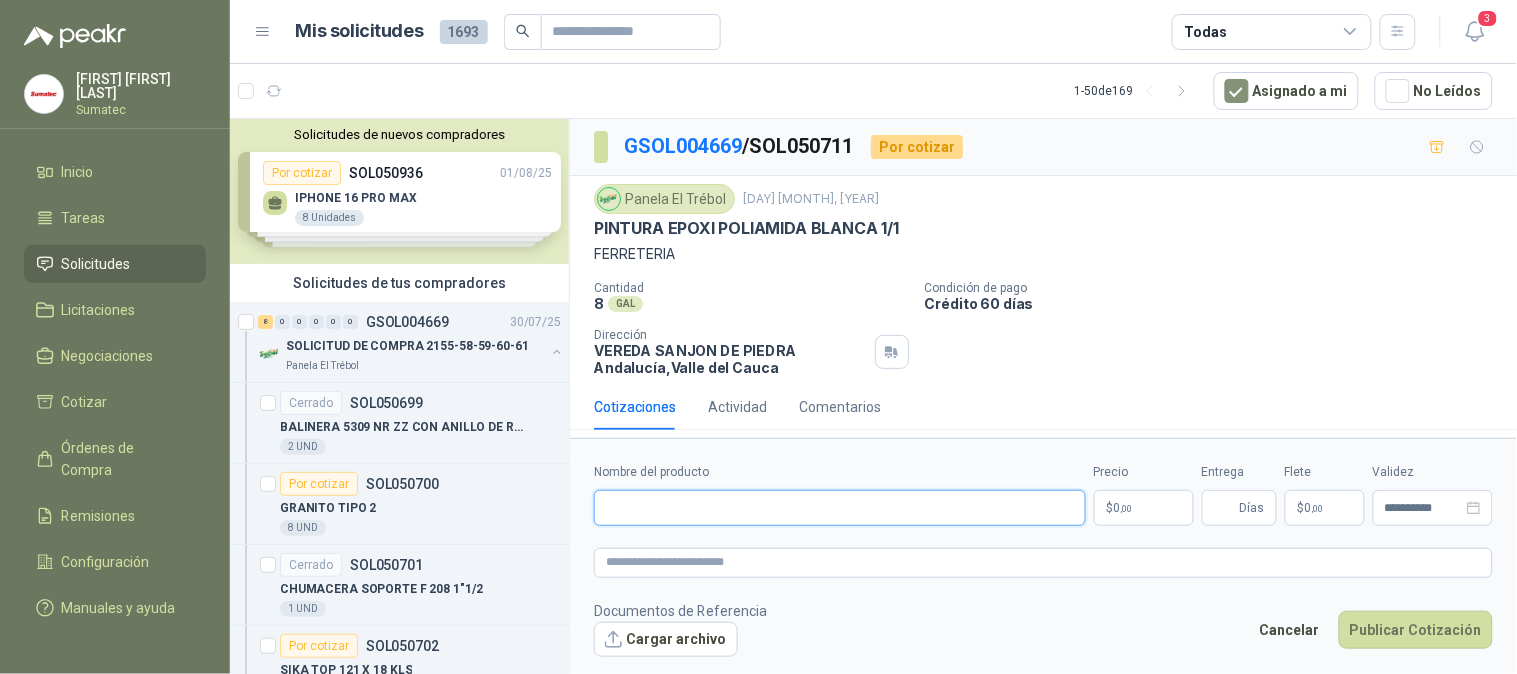 click on "Nombre del producto" at bounding box center [840, 508] 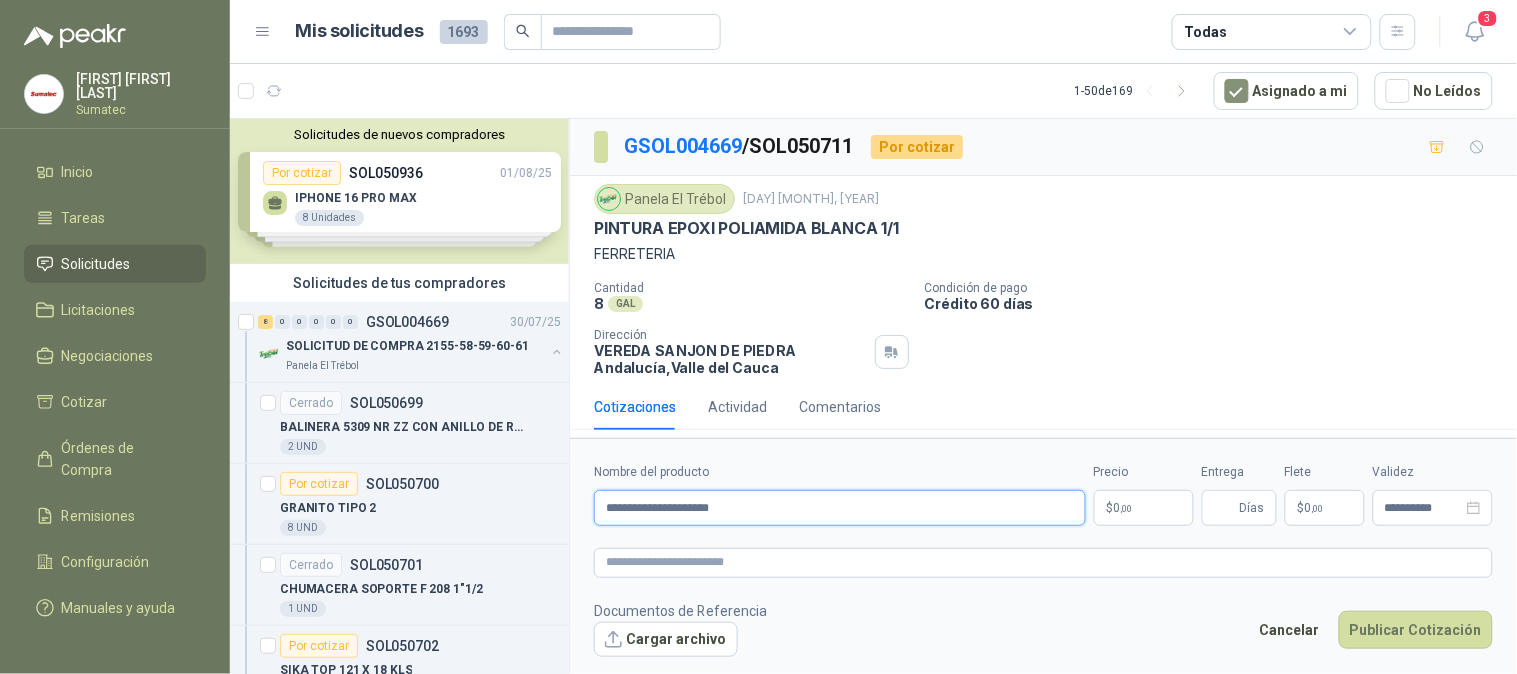 type on "**********" 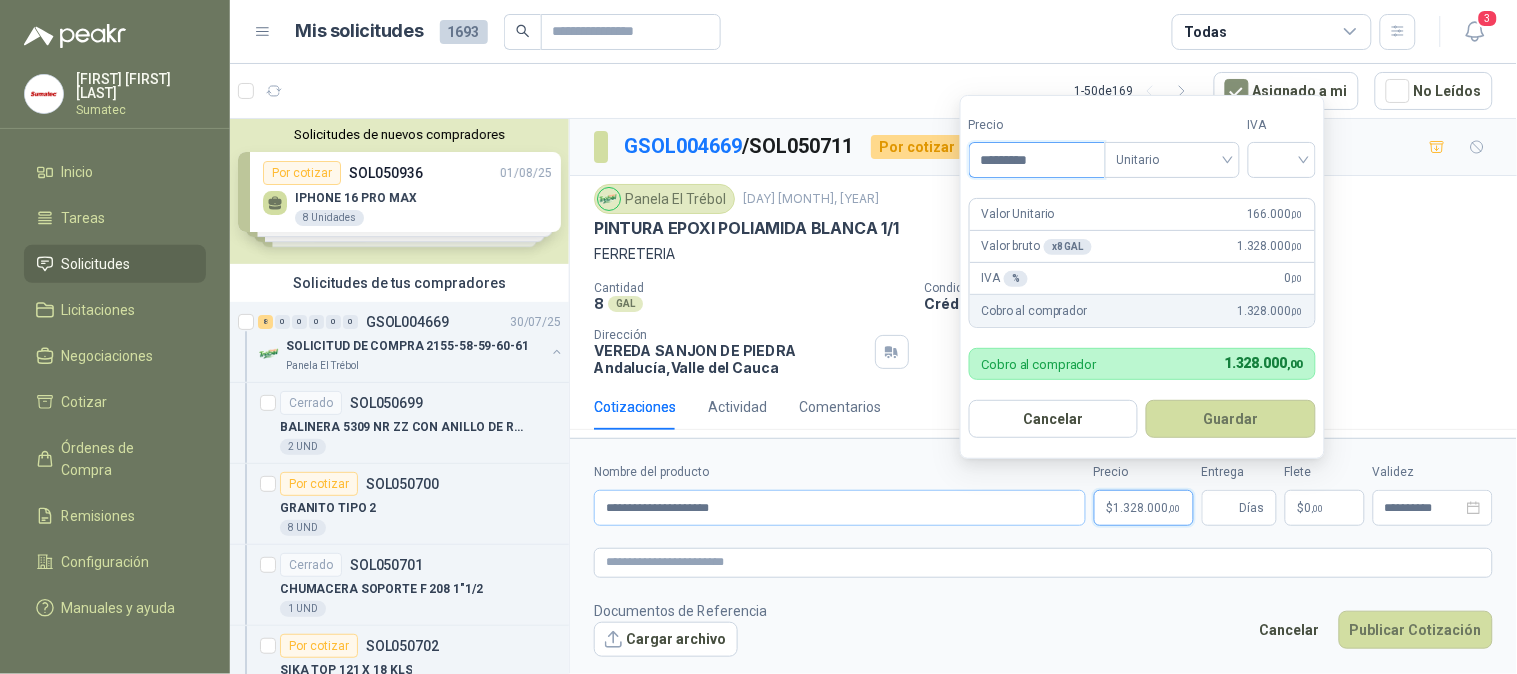 type on "*********" 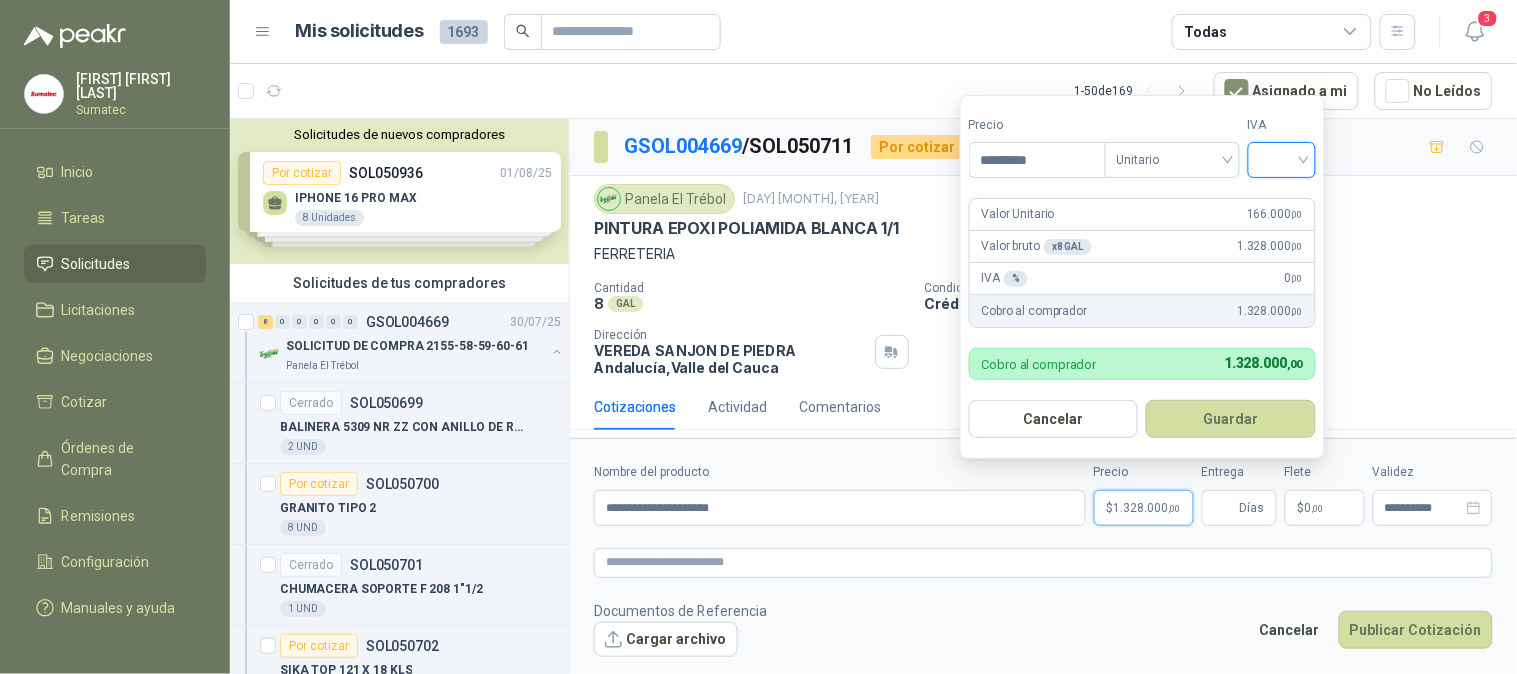 click at bounding box center [1282, 160] 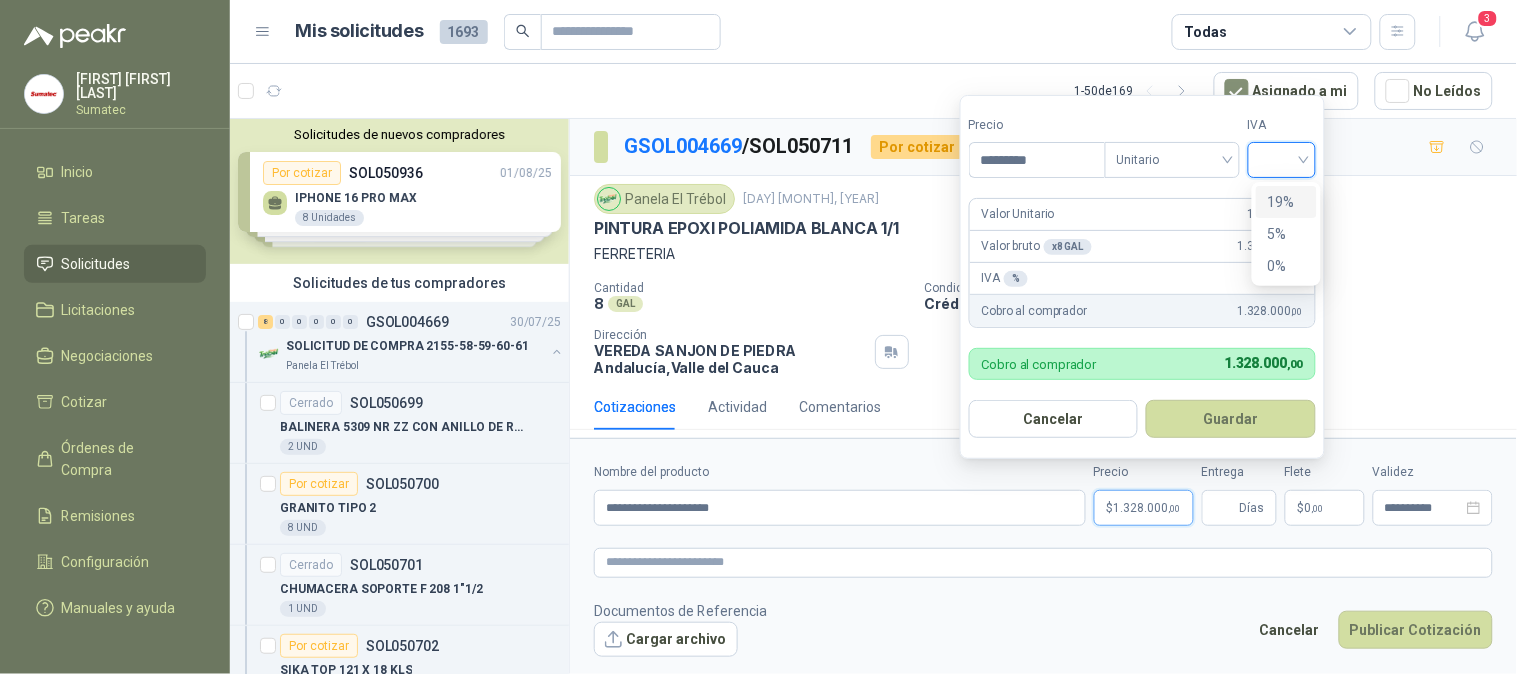 click on "19%" at bounding box center (1286, 202) 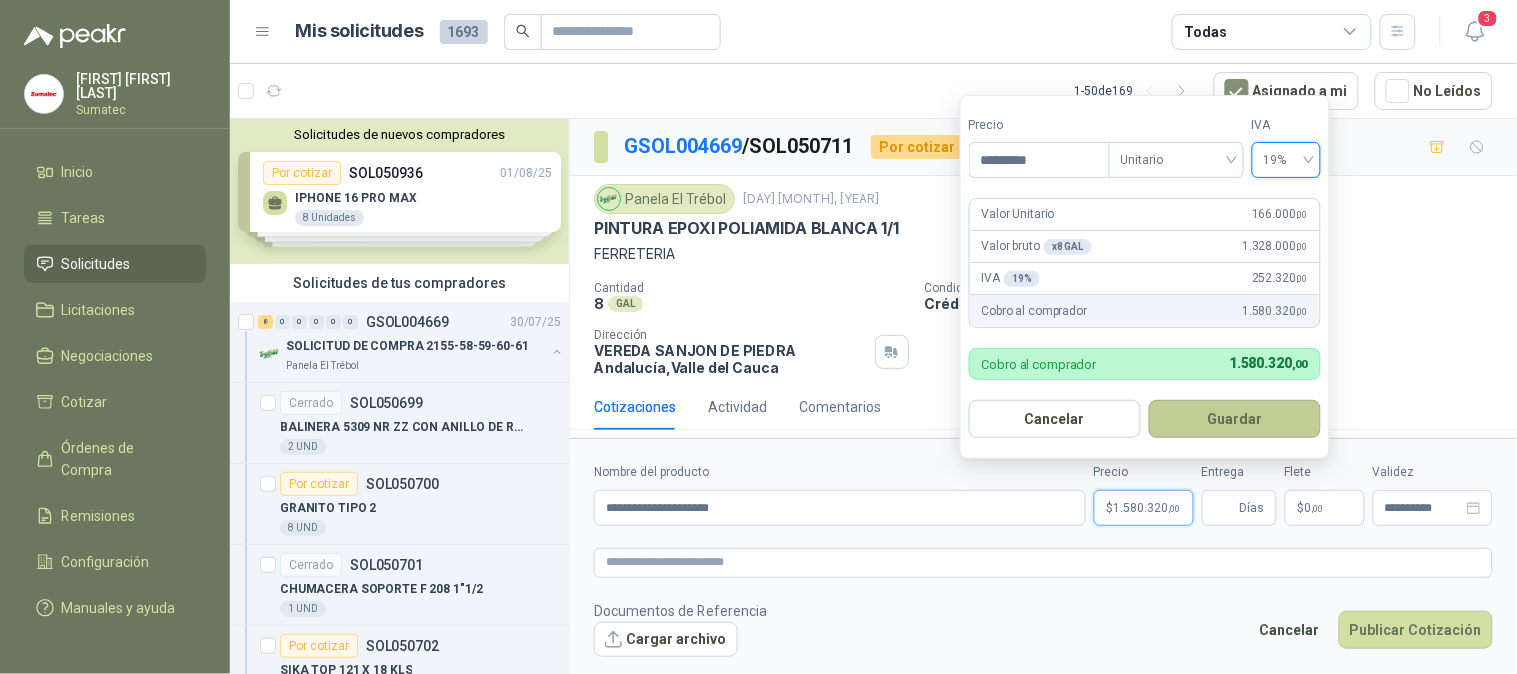 click on "Guardar" at bounding box center [1235, 419] 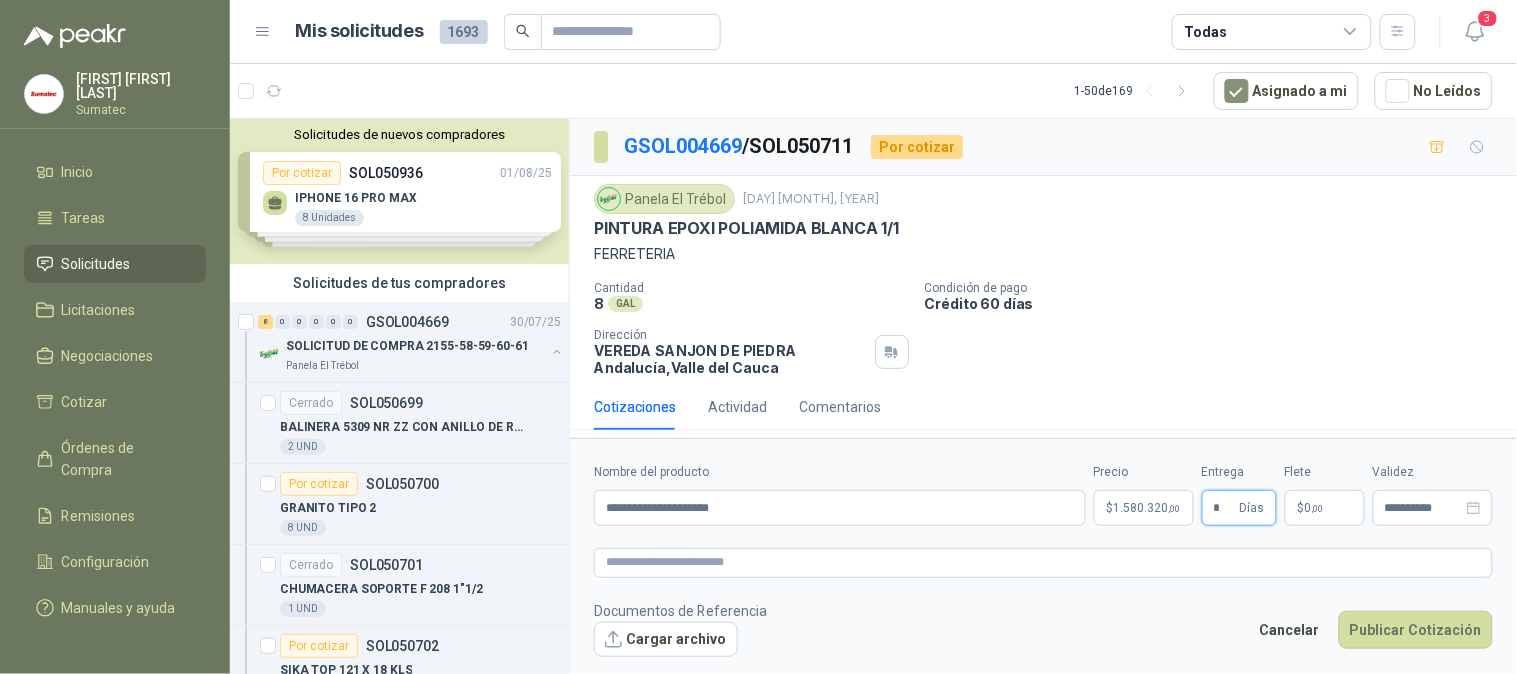 type on "*" 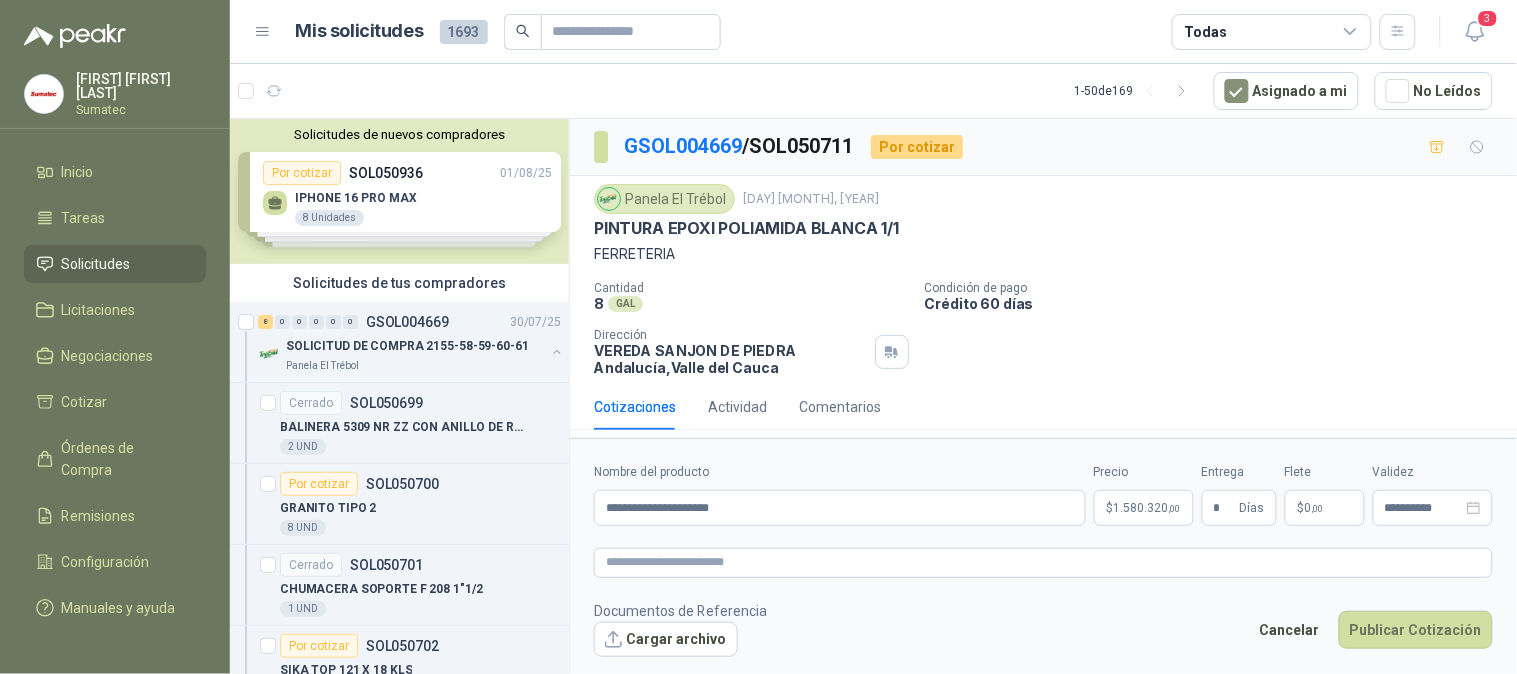 click on "$    0 ,00" at bounding box center [1325, 508] 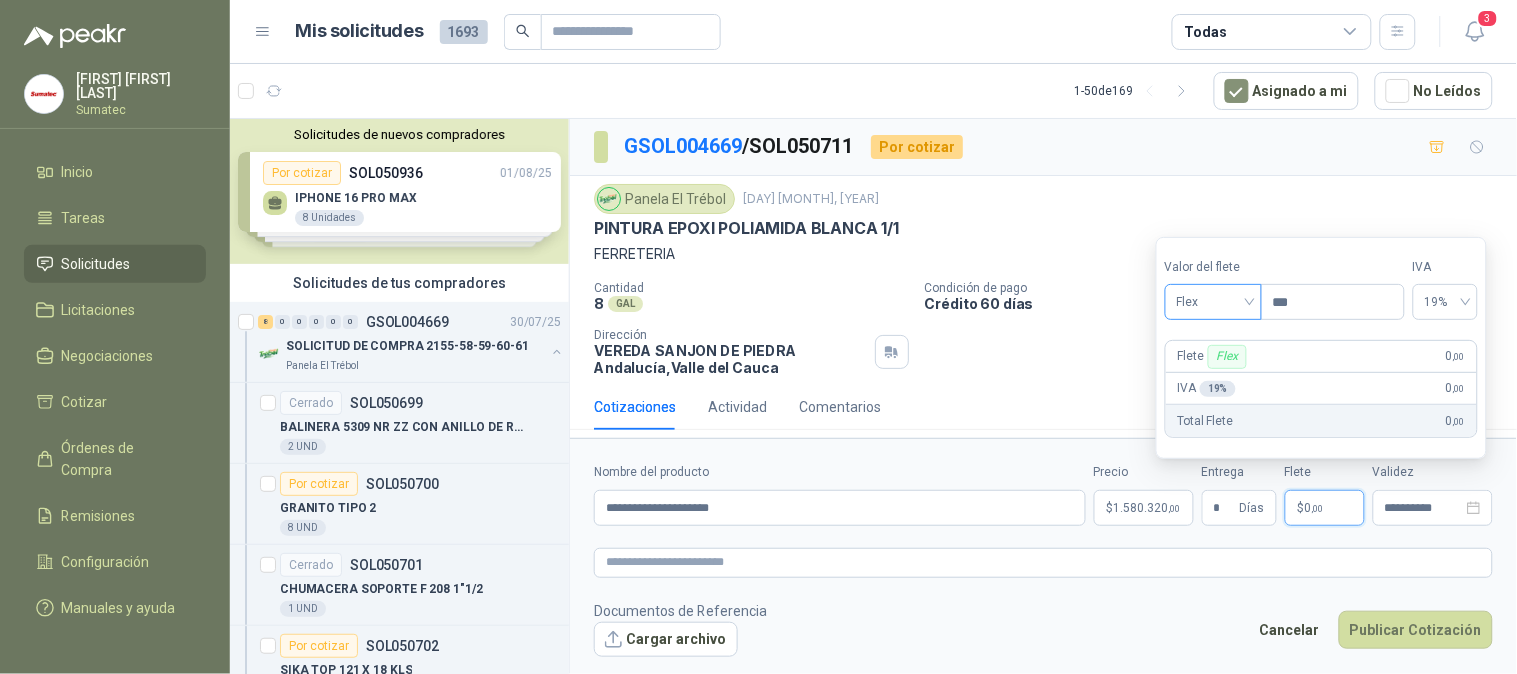 click at bounding box center (1213, 300) 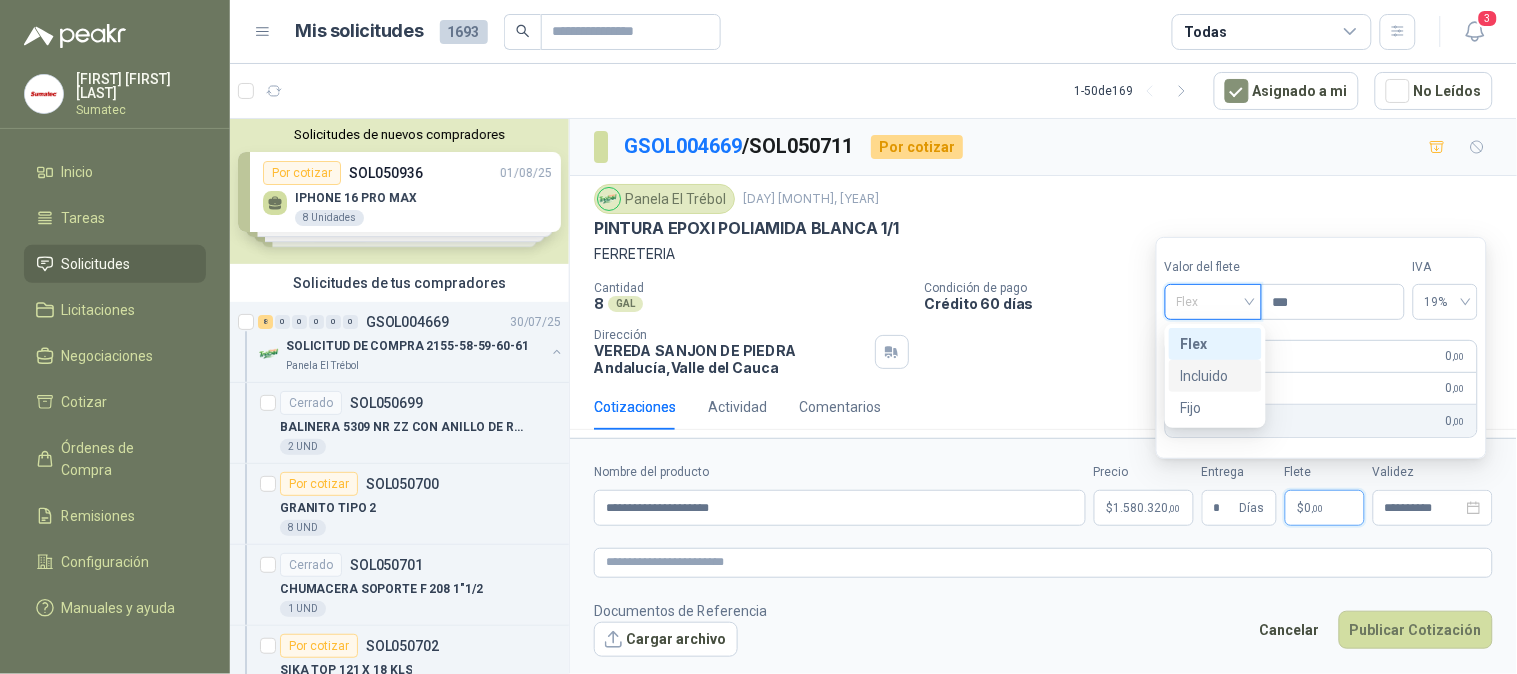 click on "Incluido" at bounding box center (1215, 376) 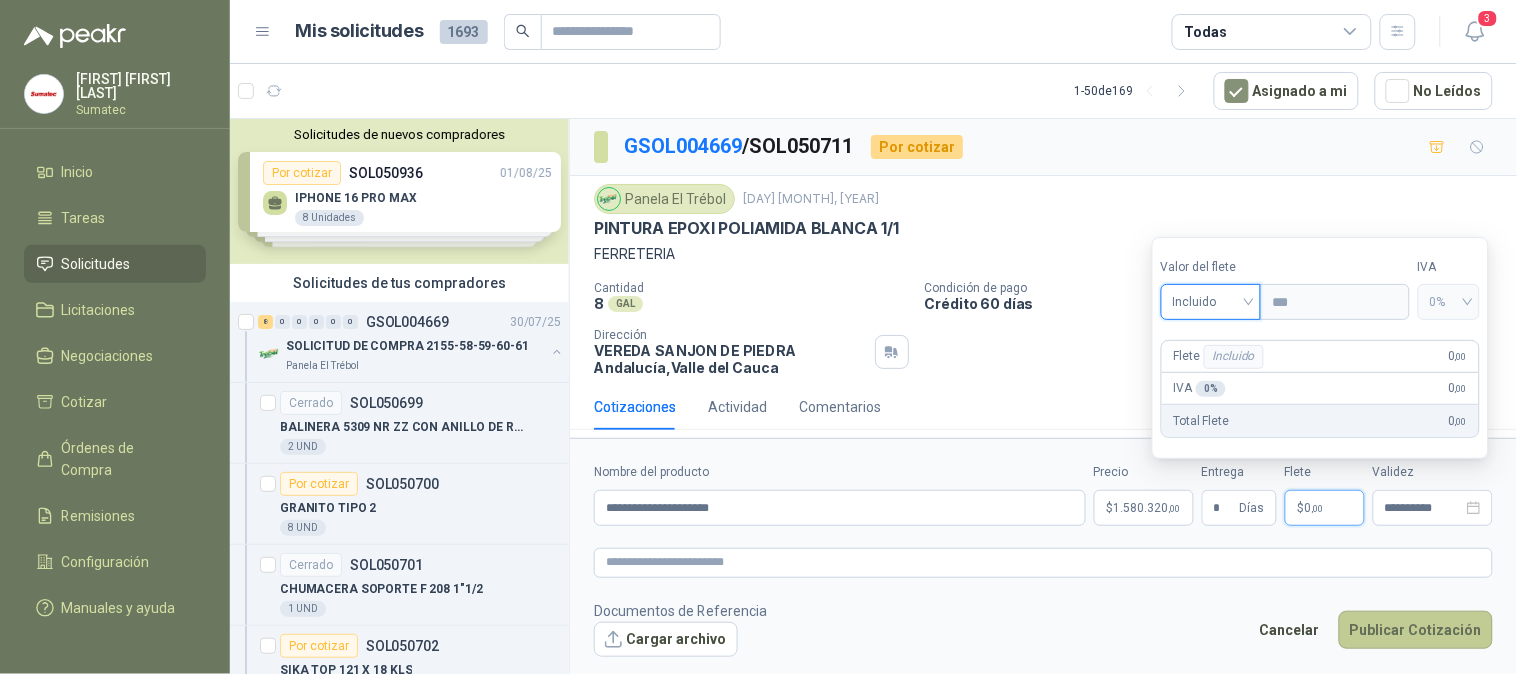 click on "Publicar Cotización" at bounding box center (1416, 630) 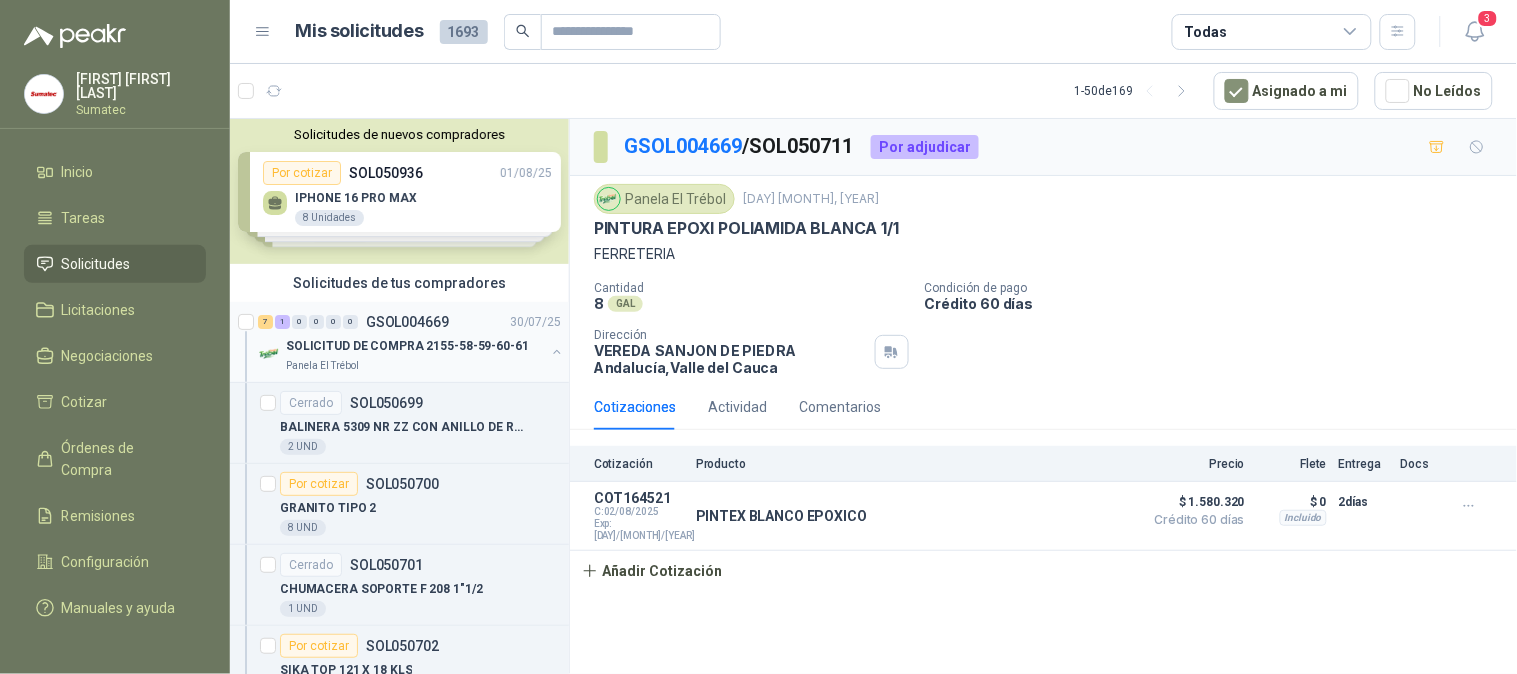 click on "SOLICITUD DE COMPRA 2155-58-59-60-61" at bounding box center (407, 346) 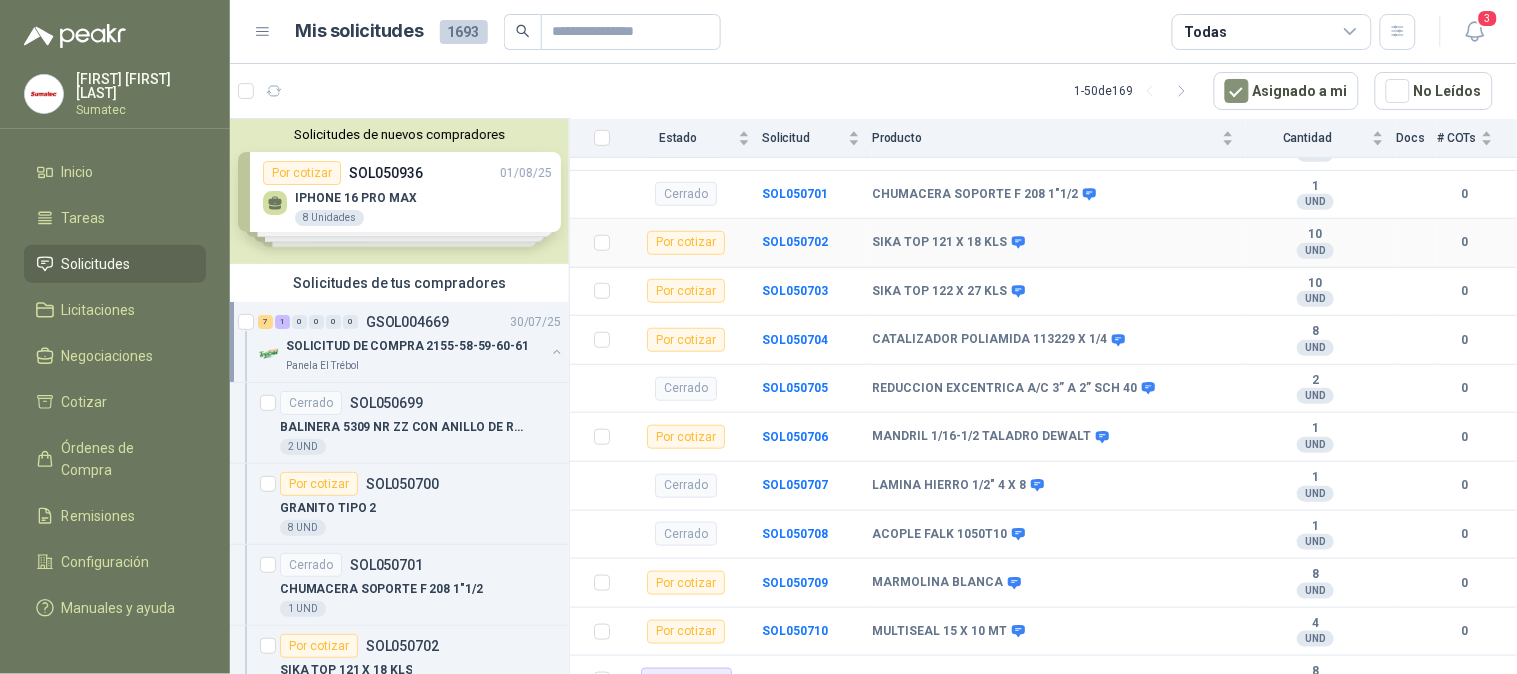 scroll, scrollTop: 333, scrollLeft: 0, axis: vertical 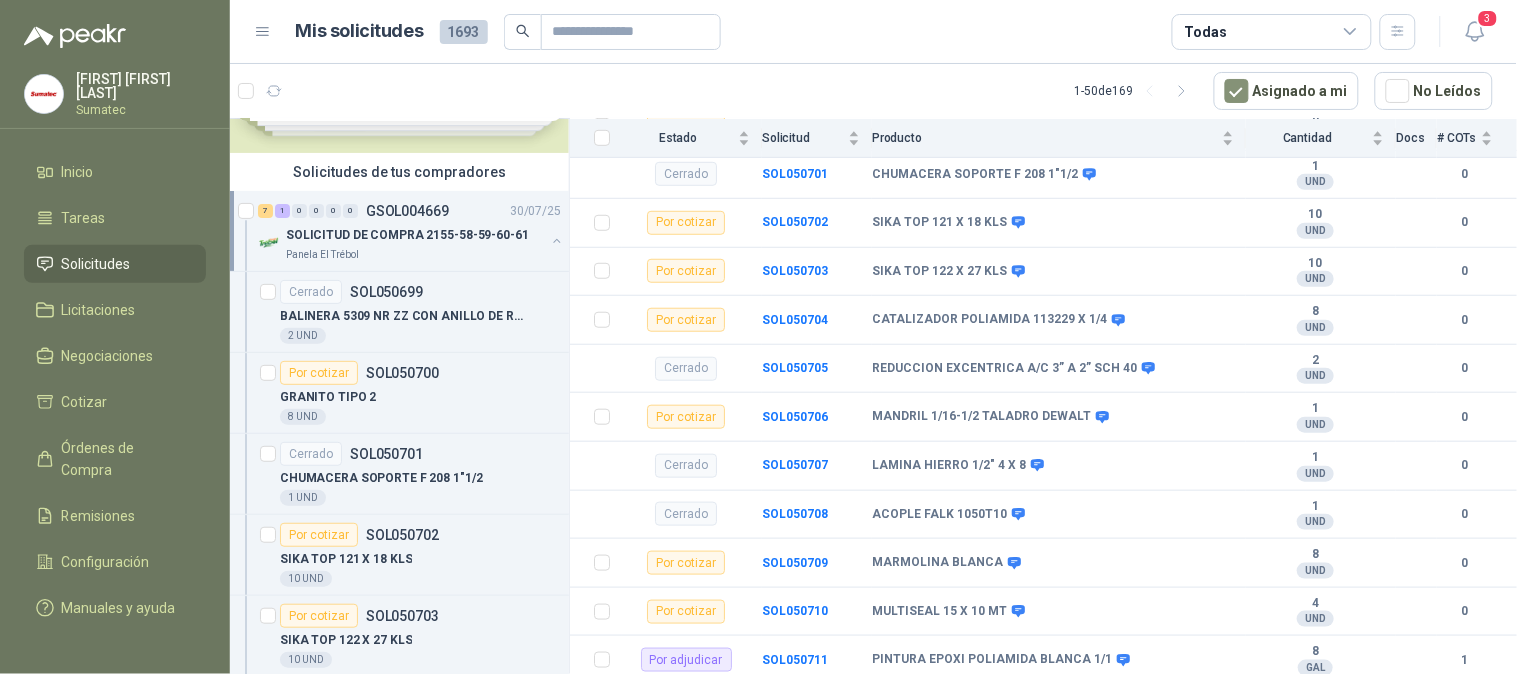 click at bounding box center [557, 241] 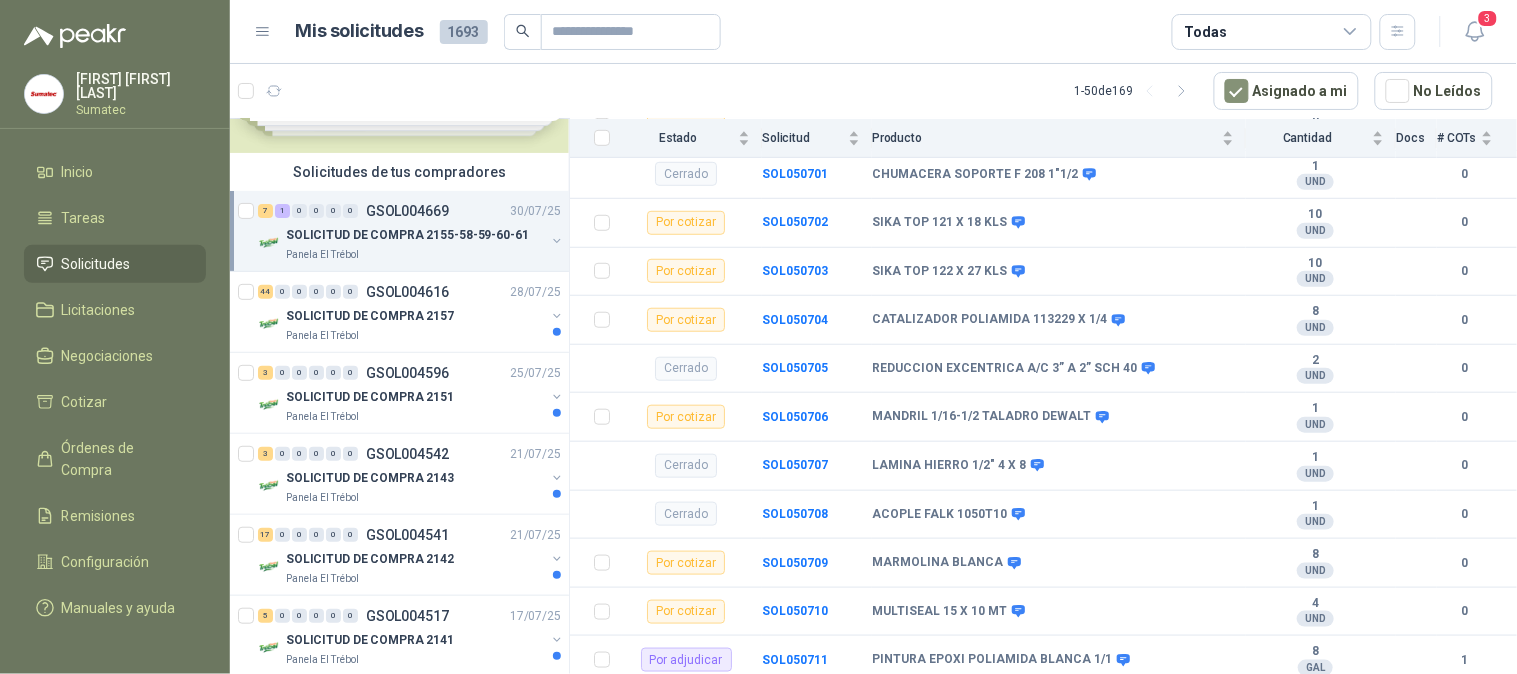 scroll, scrollTop: 7, scrollLeft: 0, axis: vertical 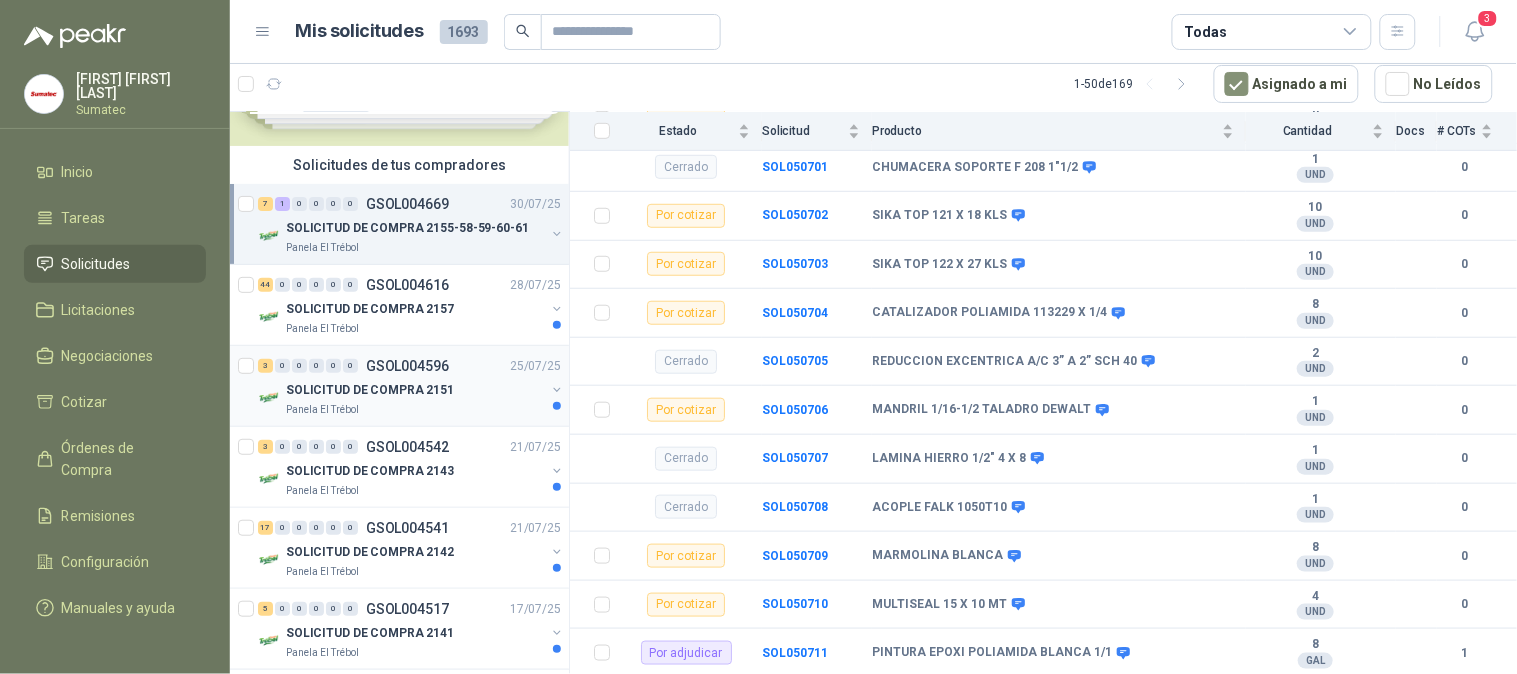 click on "SOLICITUD DE COMPRA 2151" at bounding box center [415, 390] 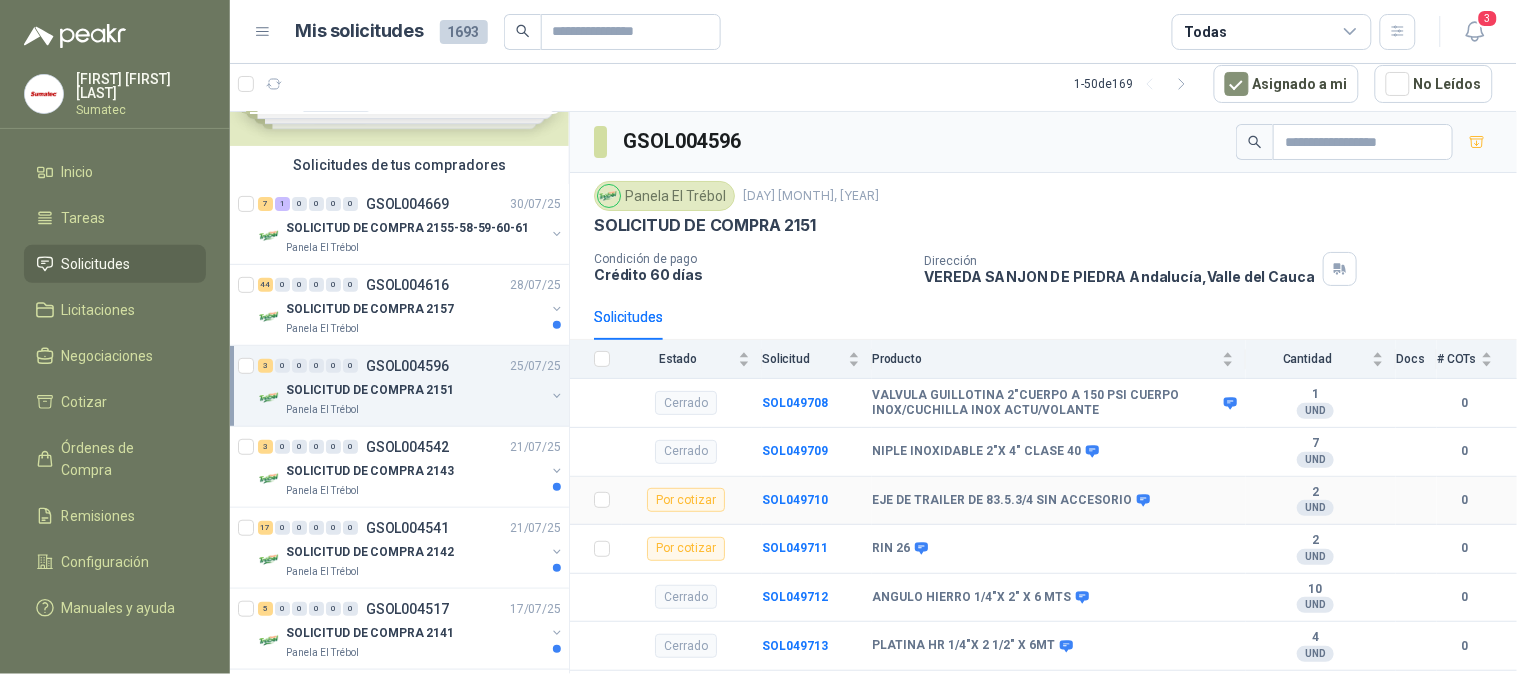 scroll, scrollTop: 47, scrollLeft: 0, axis: vertical 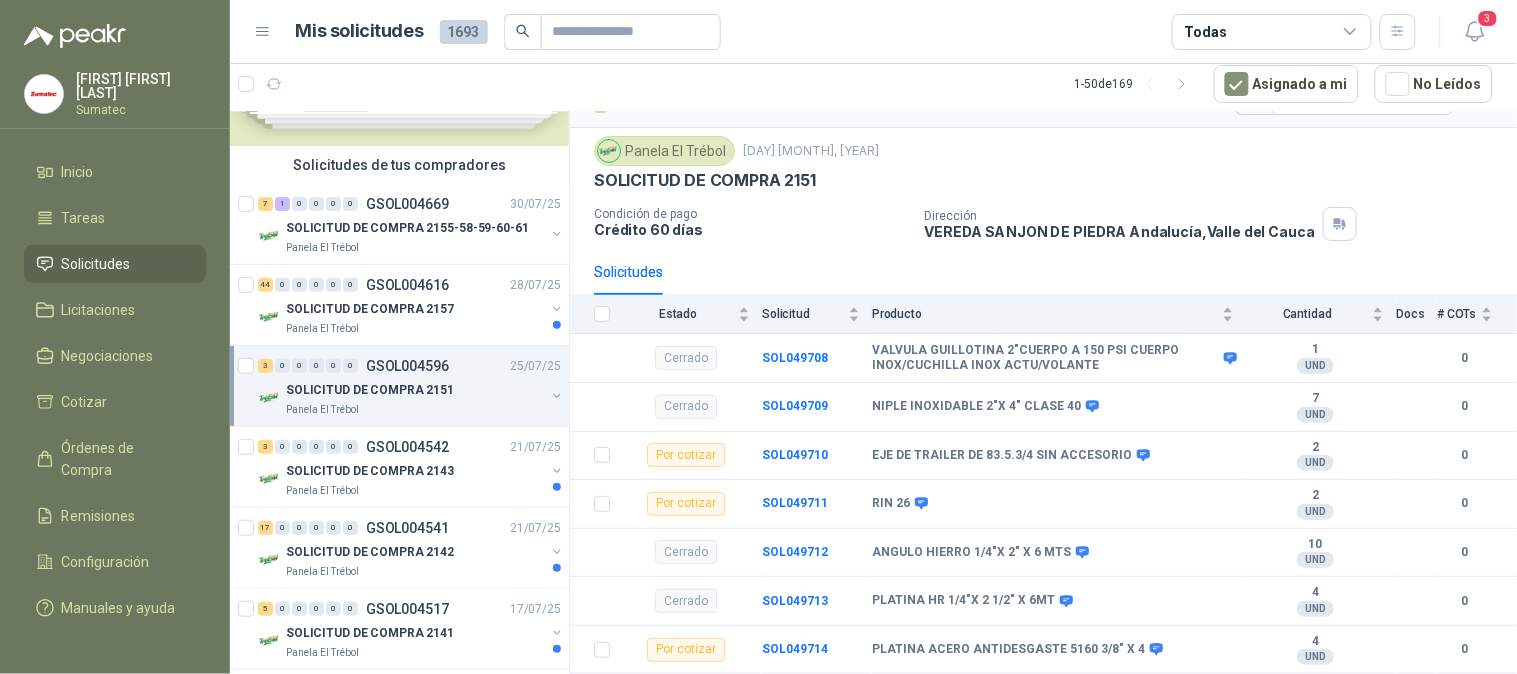 drag, startPoint x: 463, startPoint y: 392, endPoint x: 391, endPoint y: 376, distance: 73.756355 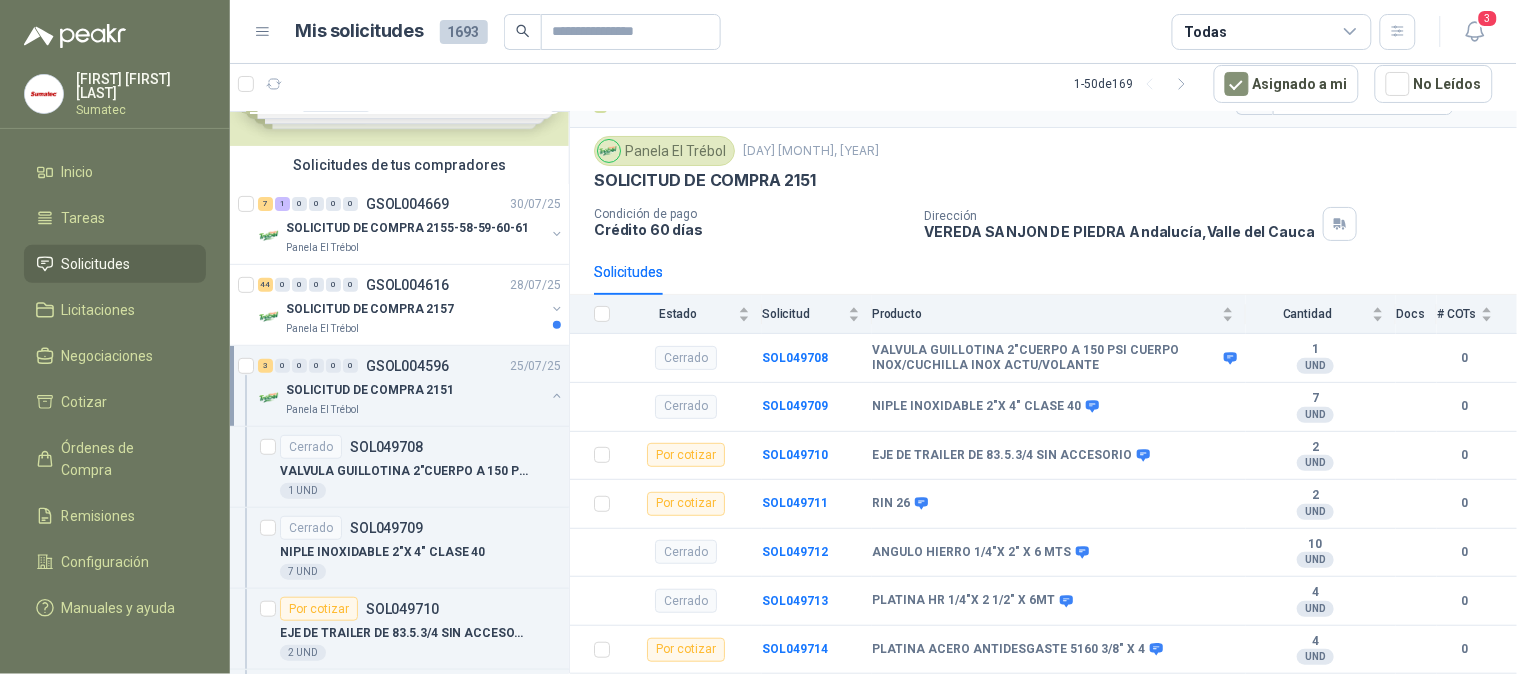 click on "3 0 0 0 0 0 GSOL004596 [DATE]" at bounding box center [411, 366] 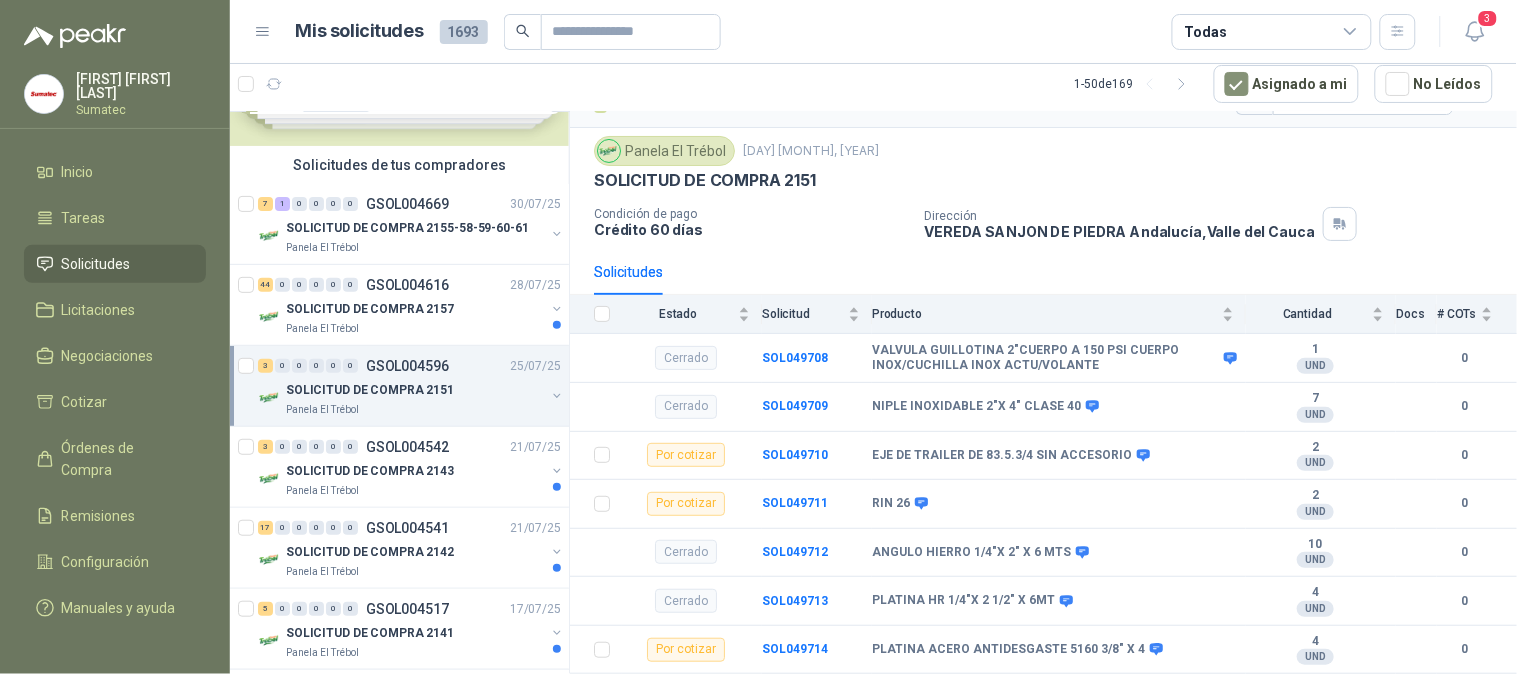 click at bounding box center [248, 386] 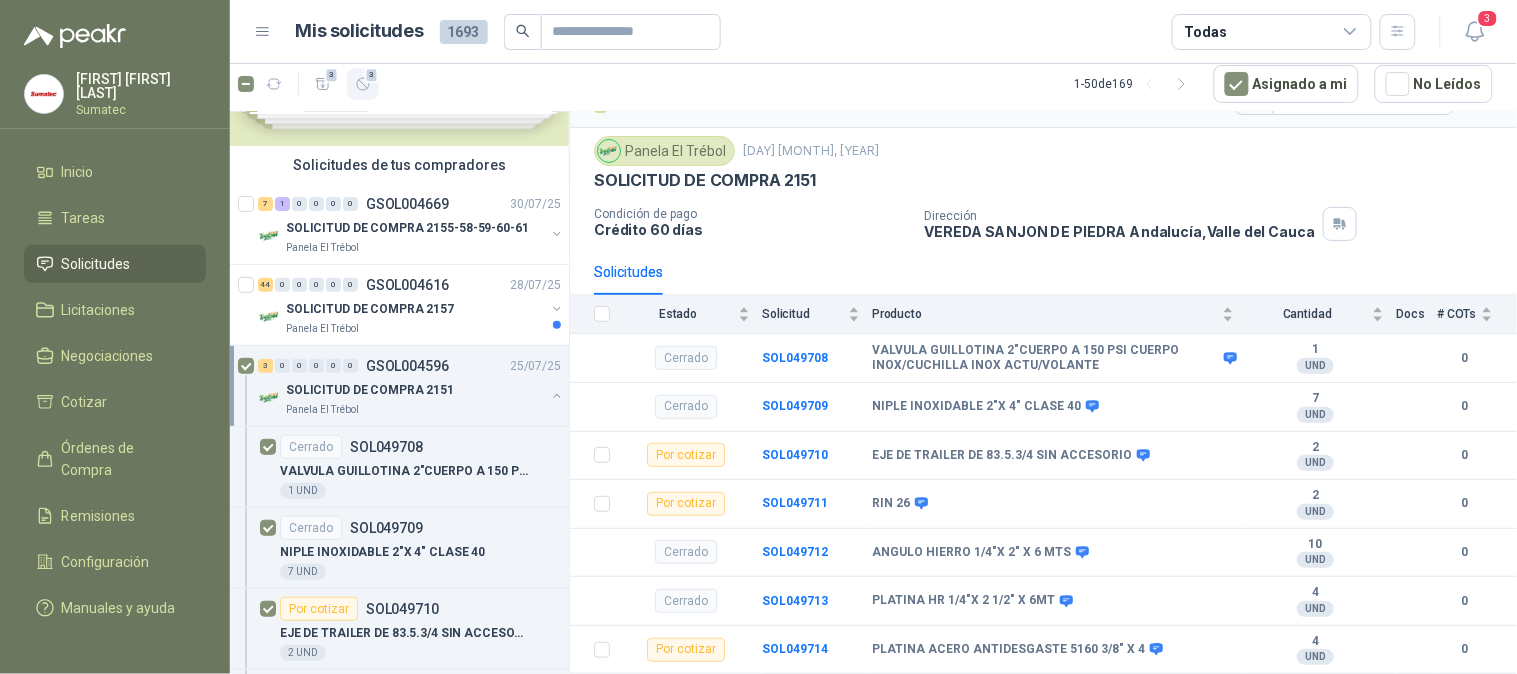 click on "3" at bounding box center (372, 75) 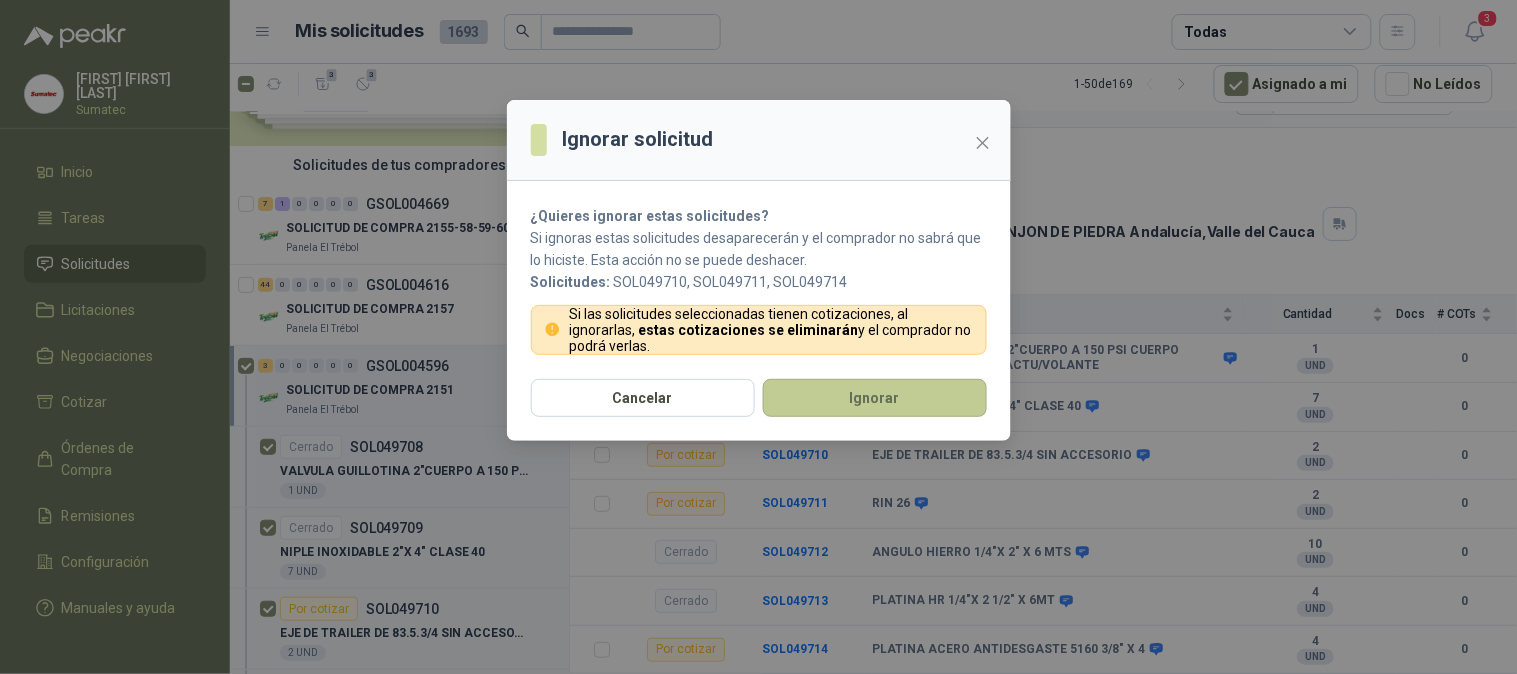 click on "Ignorar" at bounding box center (875, 398) 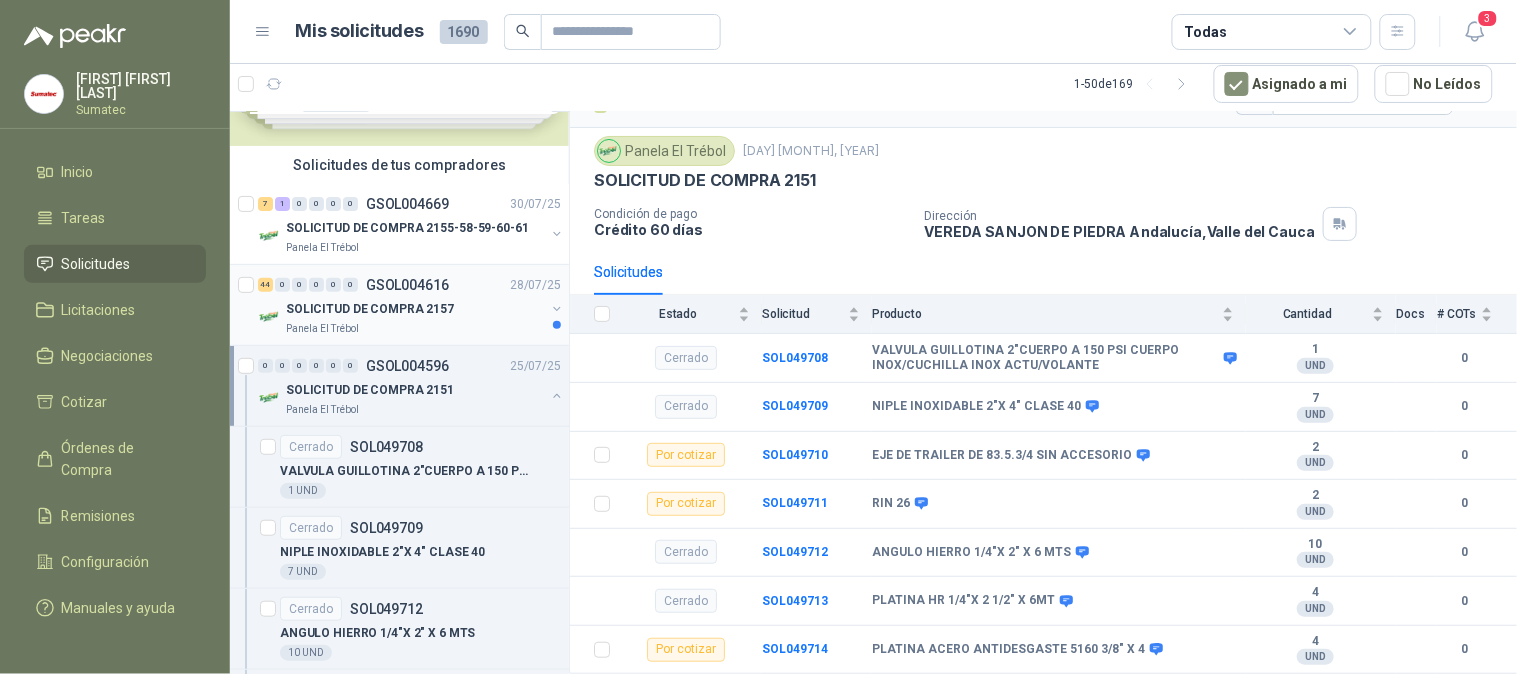 click on "SOLICITUD DE COMPRA 2157" at bounding box center (370, 309) 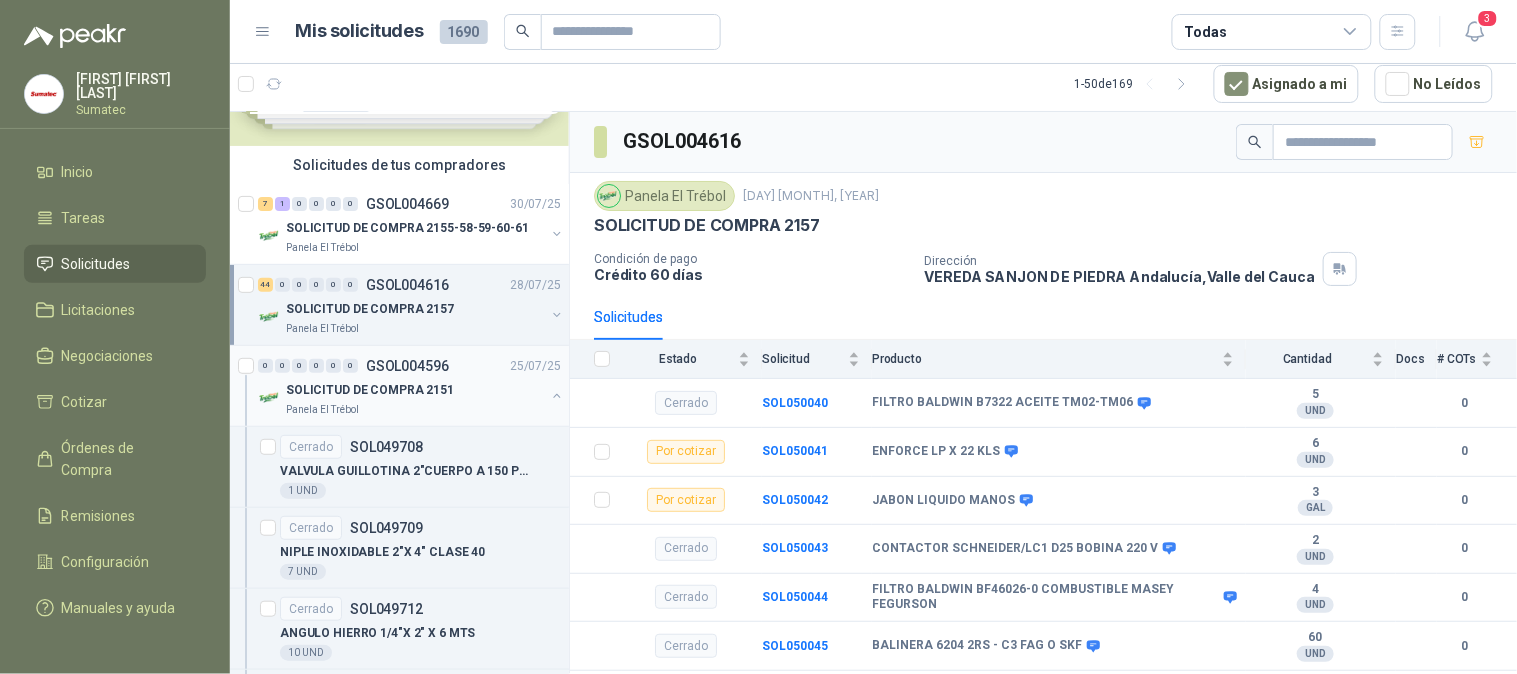 click on "Panela El Trébol" at bounding box center [322, 410] 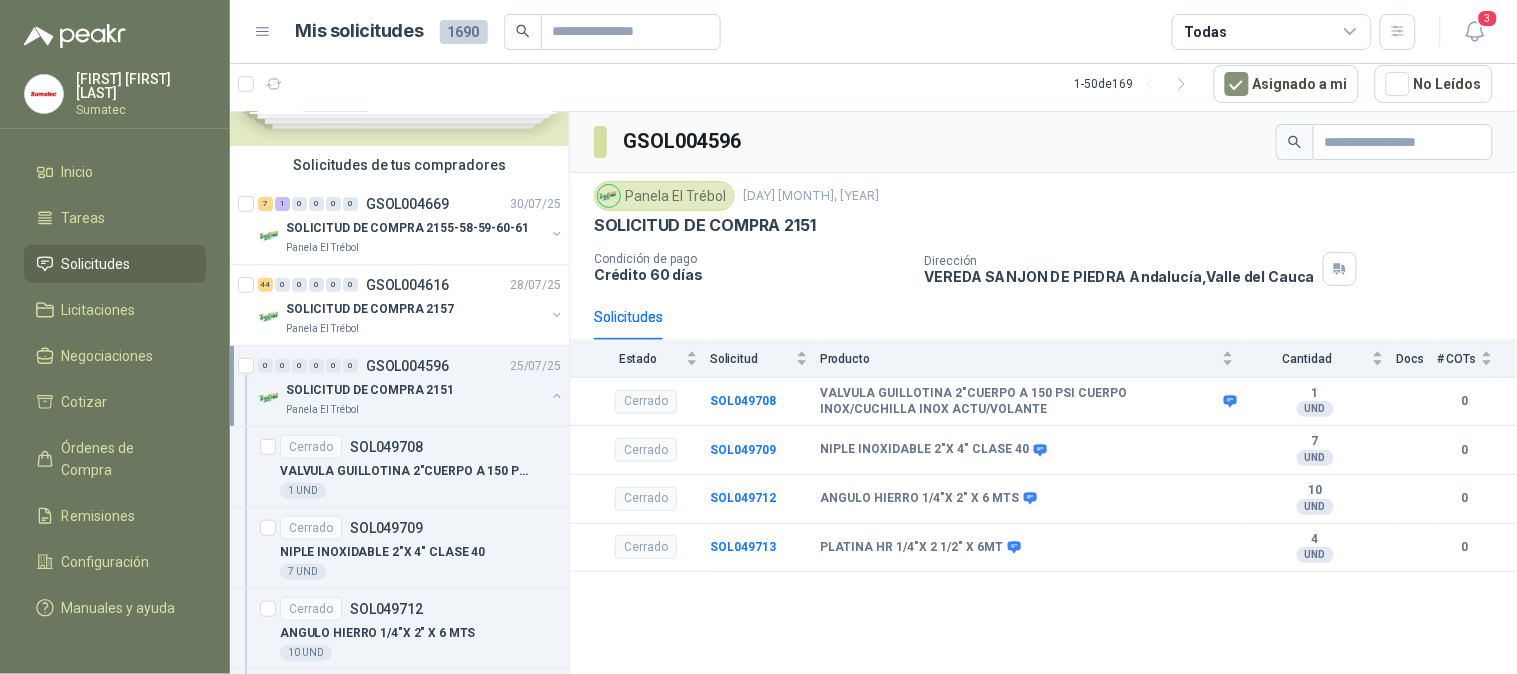 click at bounding box center (557, 396) 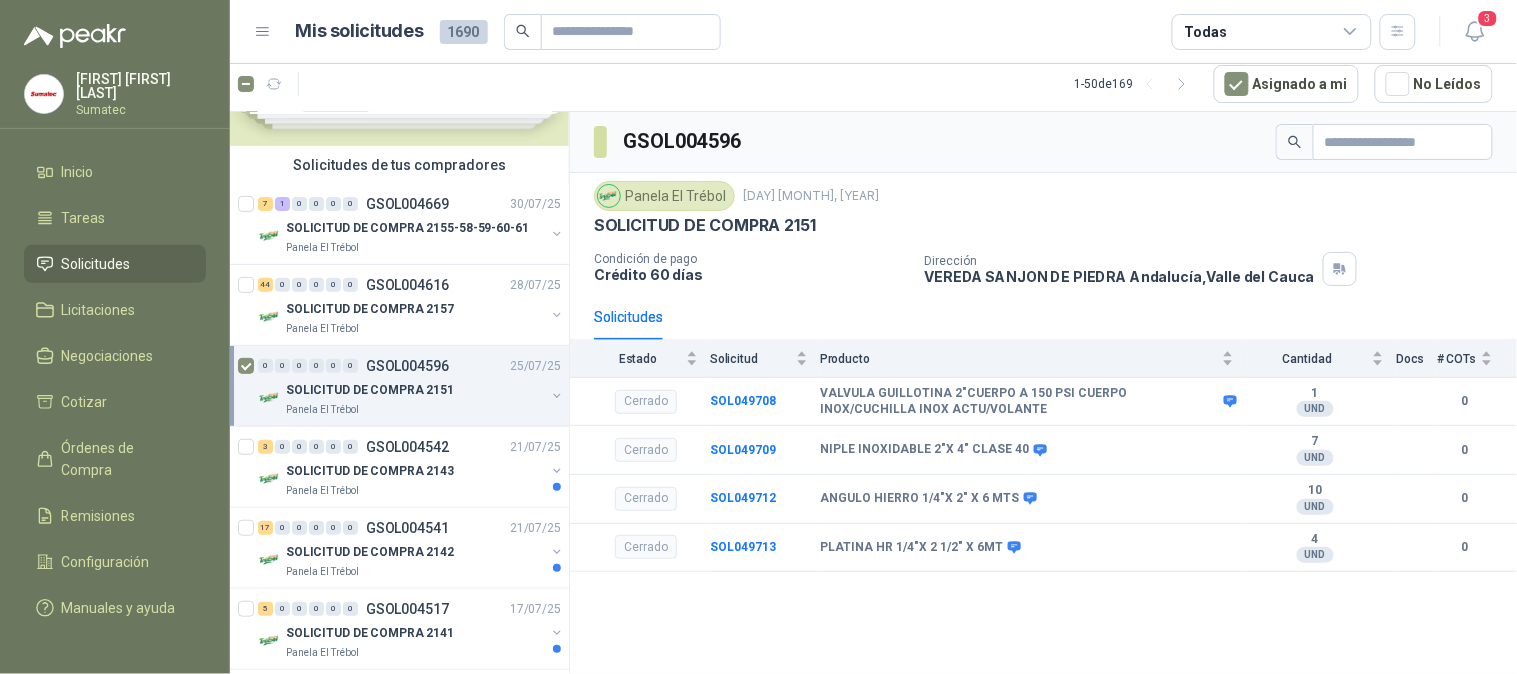 click on "SOLICITUD DE COMPRA 2151" at bounding box center [415, 390] 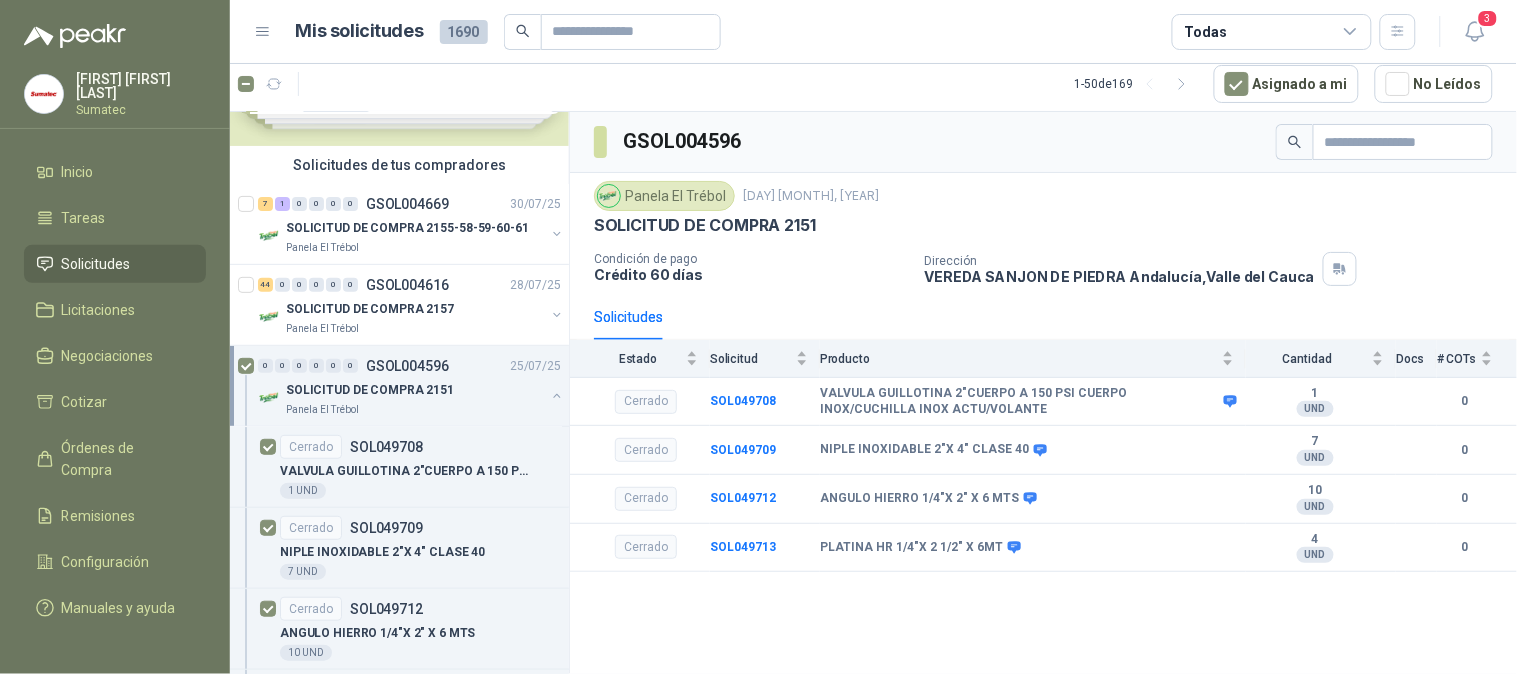 click on "SOLICITUD DE COMPRA 2151" at bounding box center (370, 390) 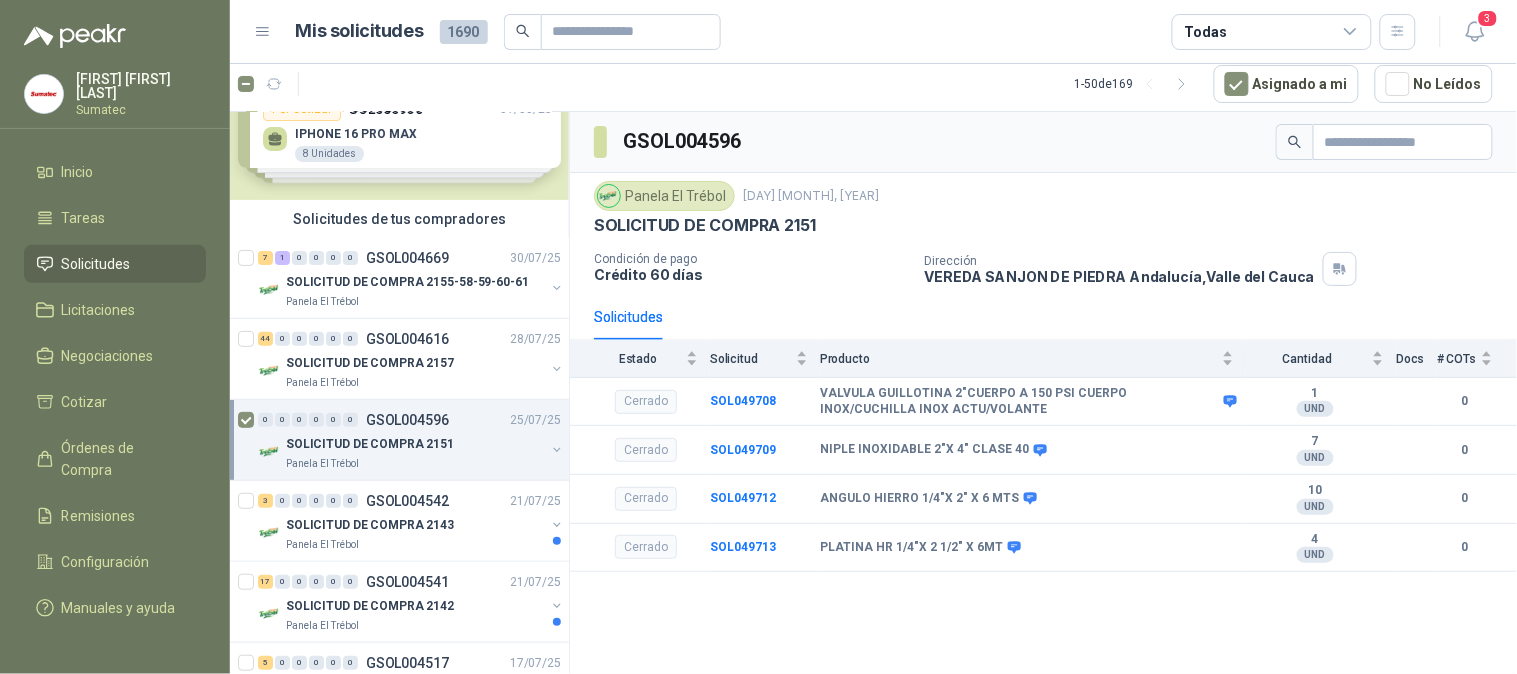 scroll, scrollTop: 111, scrollLeft: 0, axis: vertical 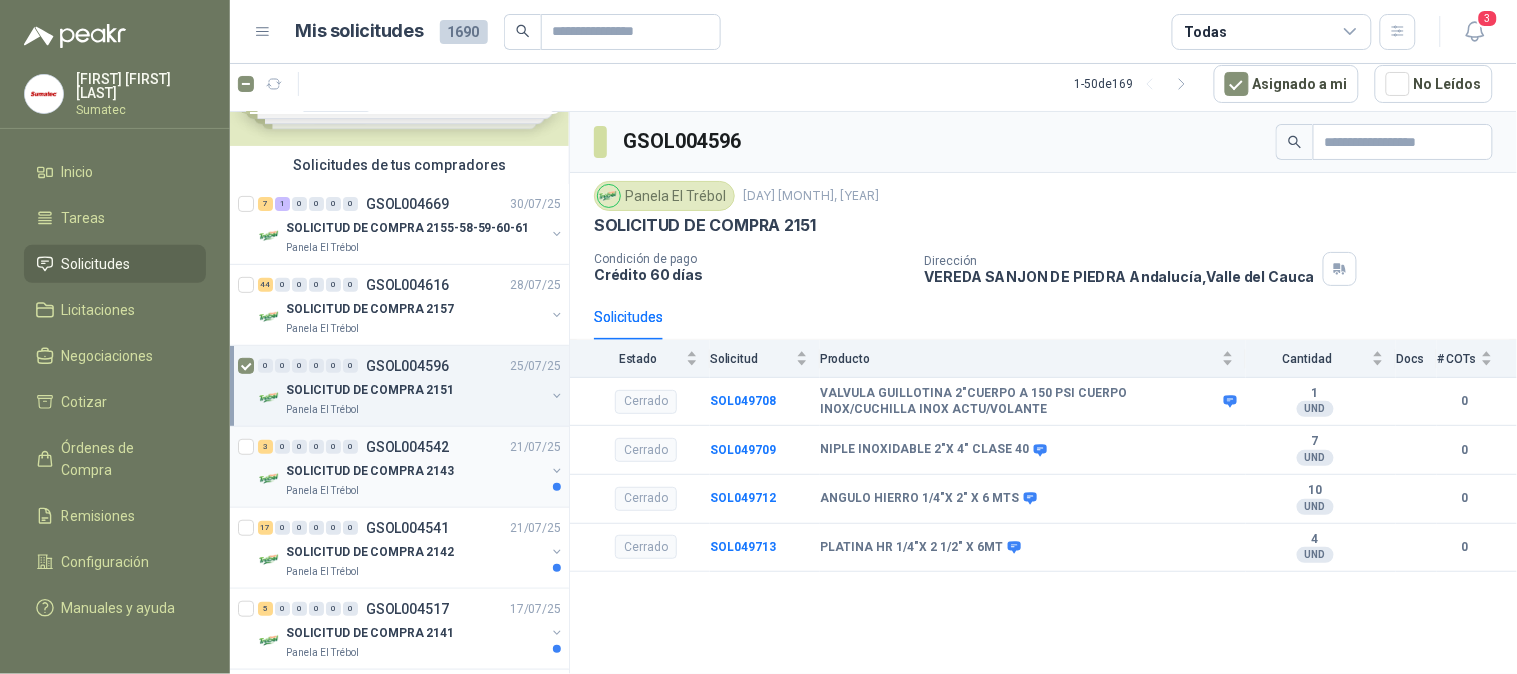 click on "GSOL004542" at bounding box center (407, 447) 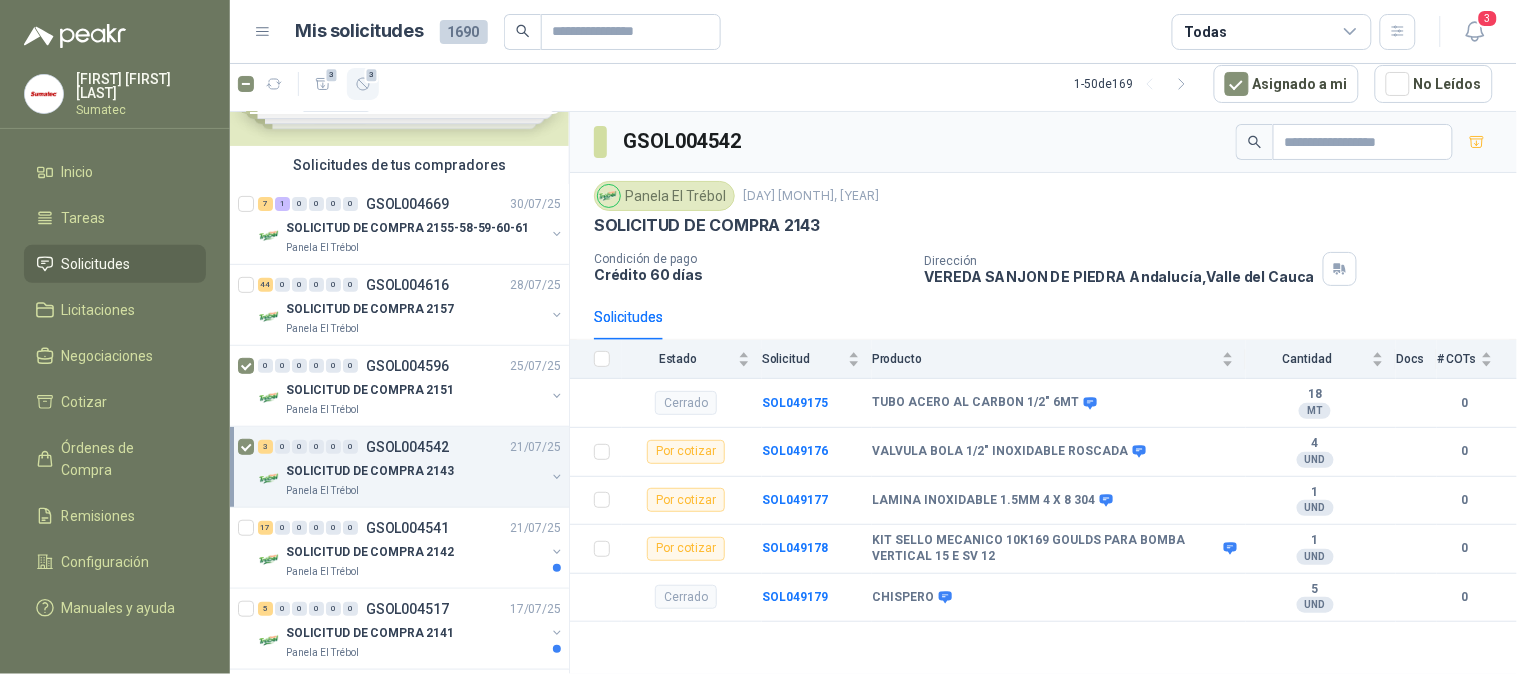 click on "3" at bounding box center [363, 84] 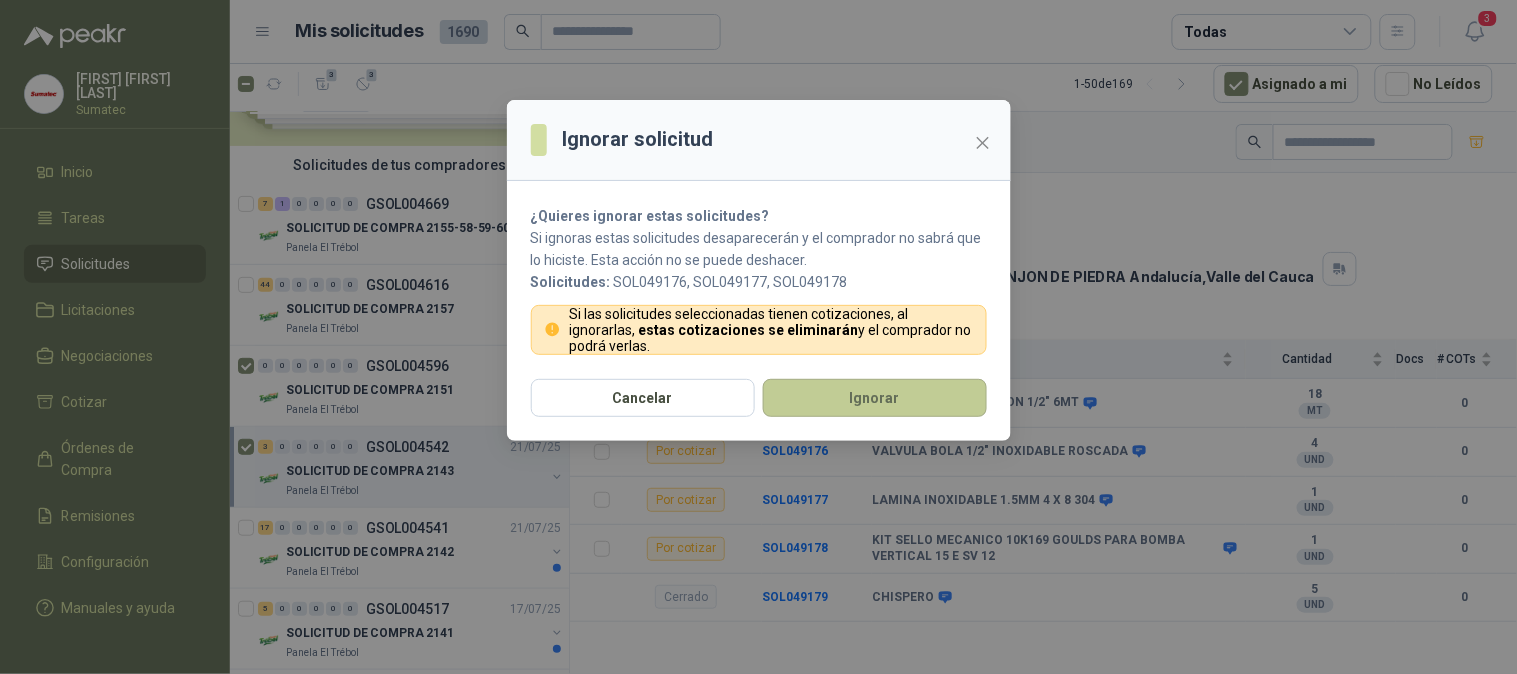 click on "Ignorar" at bounding box center [875, 398] 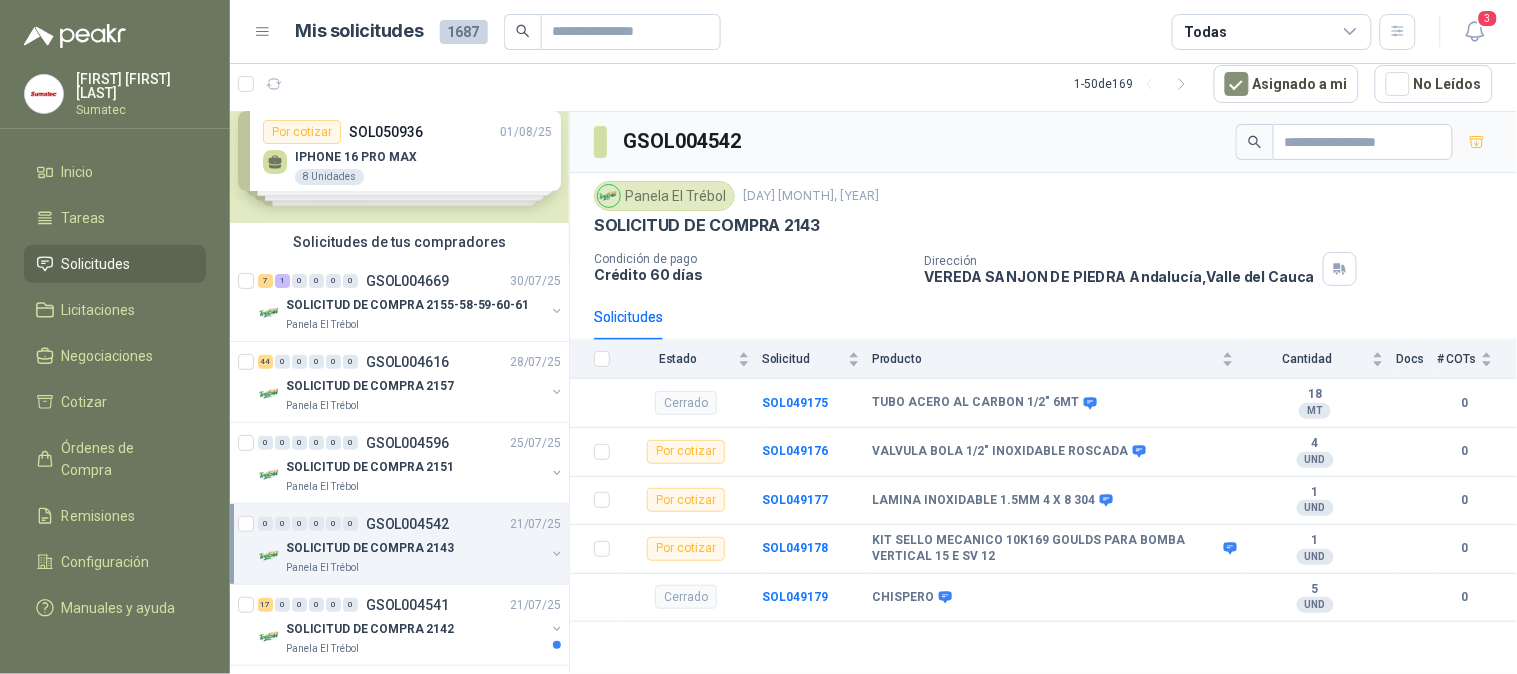 scroll, scrollTop: 0, scrollLeft: 0, axis: both 